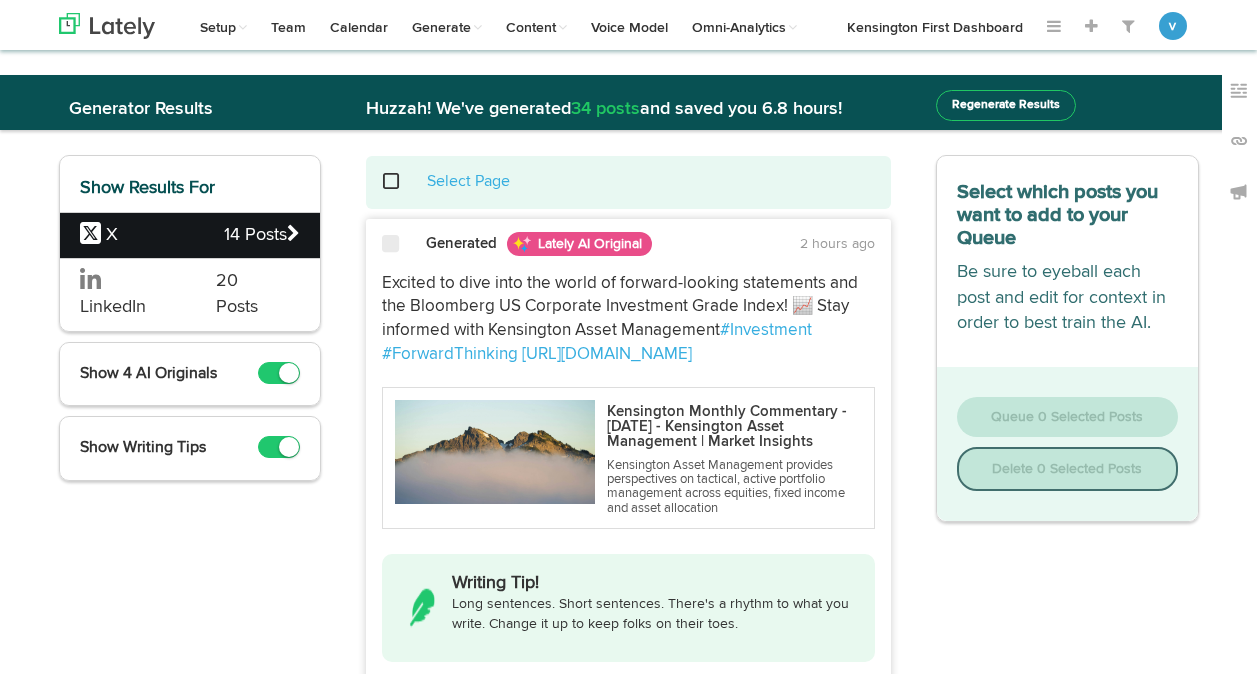 scroll, scrollTop: 0, scrollLeft: 0, axis: both 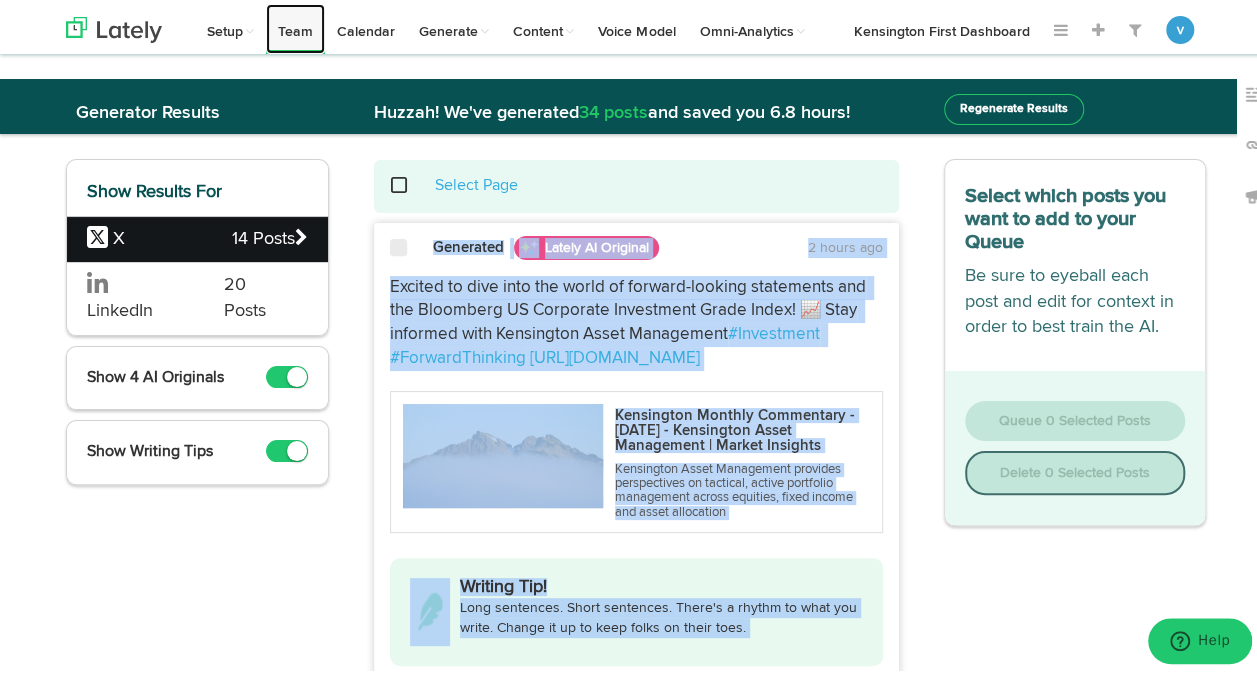 click on "Team" at bounding box center [295, 25] 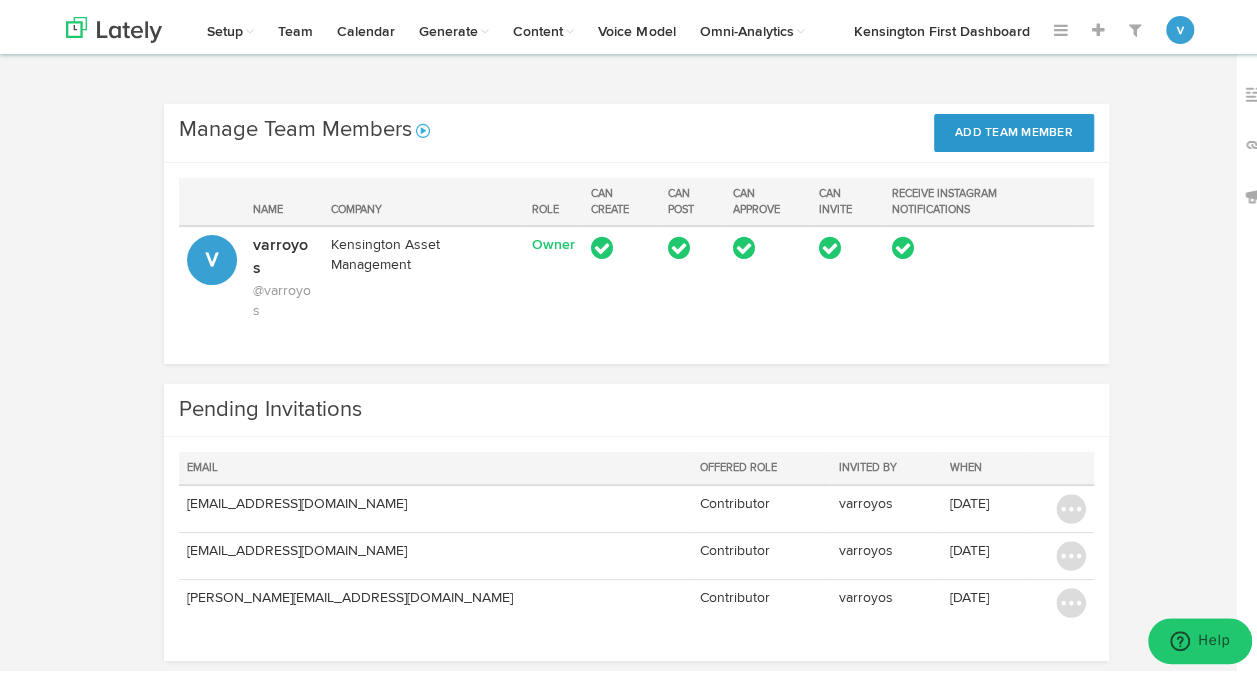 scroll, scrollTop: 150, scrollLeft: 0, axis: vertical 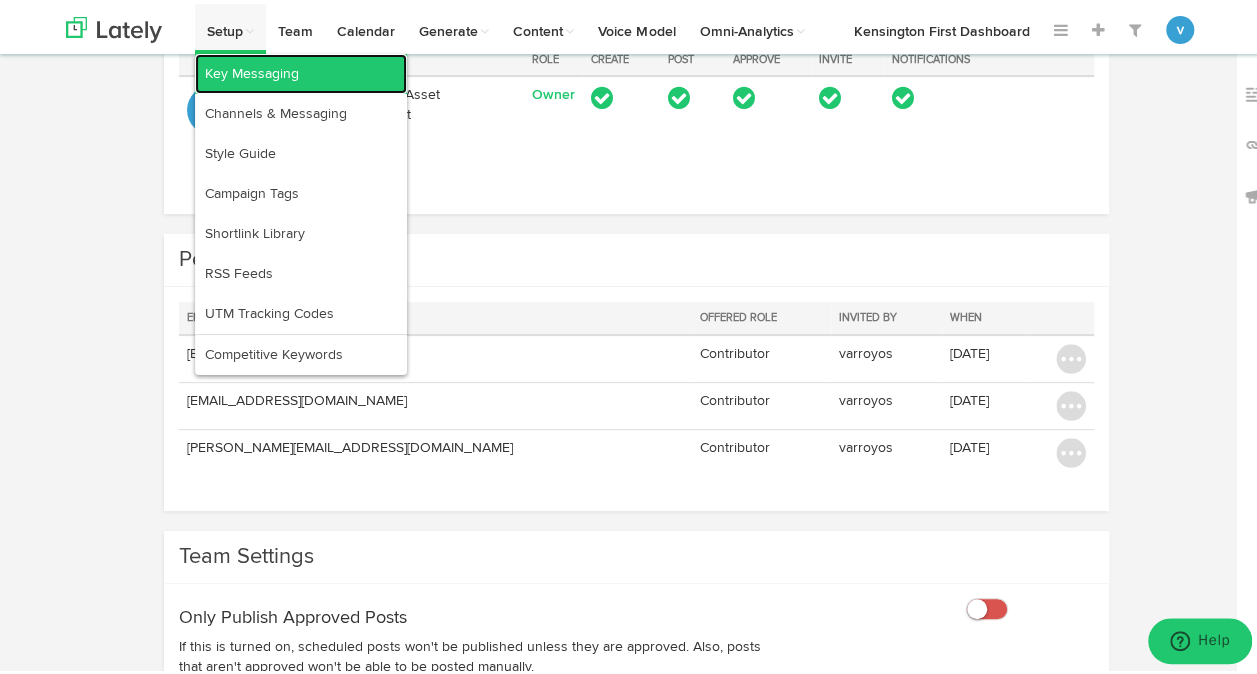click on "Key Messaging" at bounding box center [301, 70] 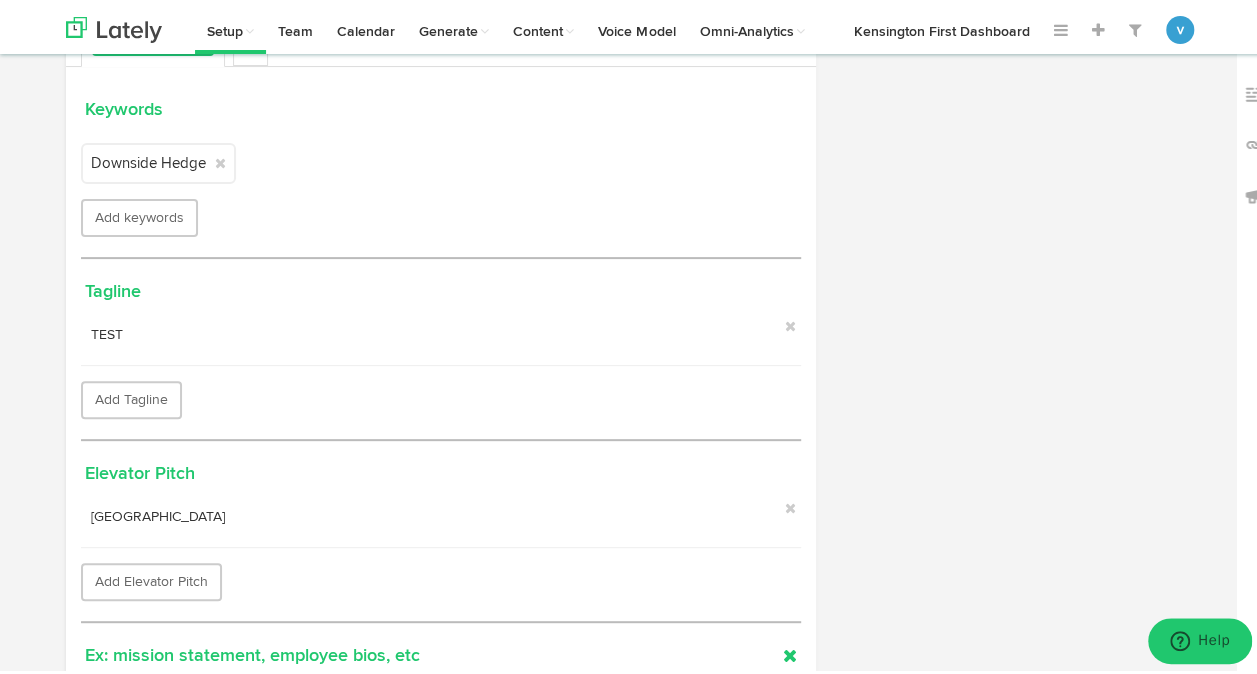 scroll, scrollTop: 0, scrollLeft: 0, axis: both 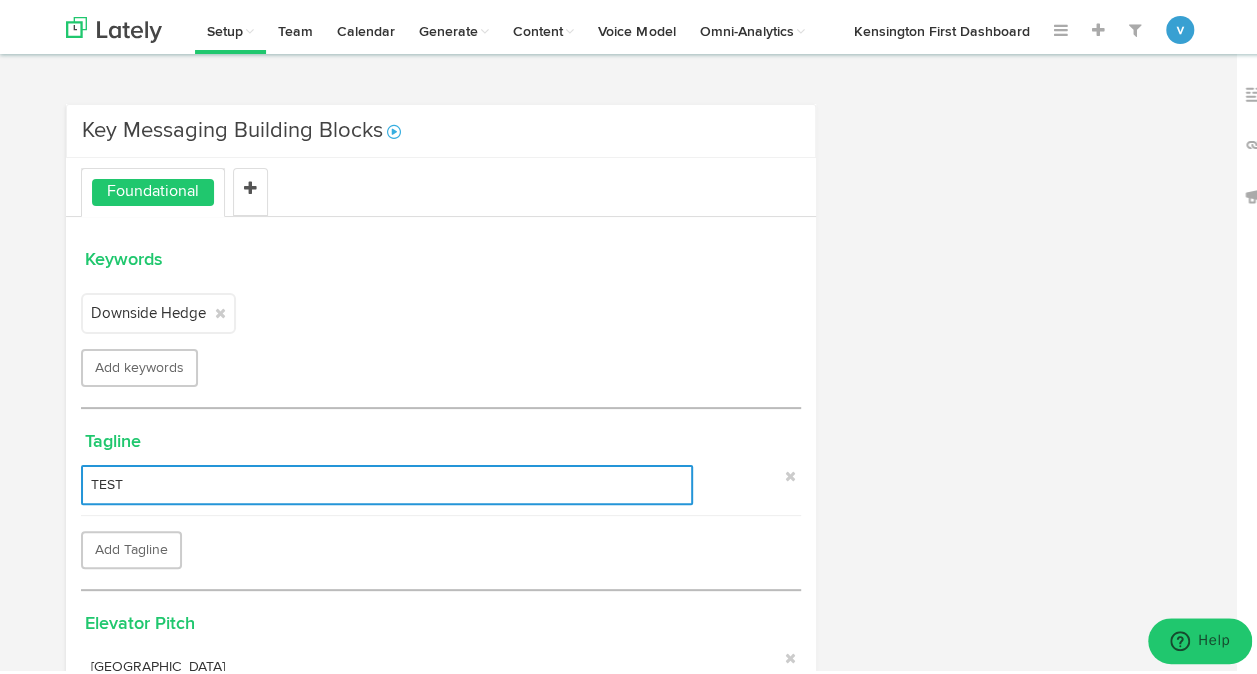 click on "TEST" at bounding box center (387, 481) 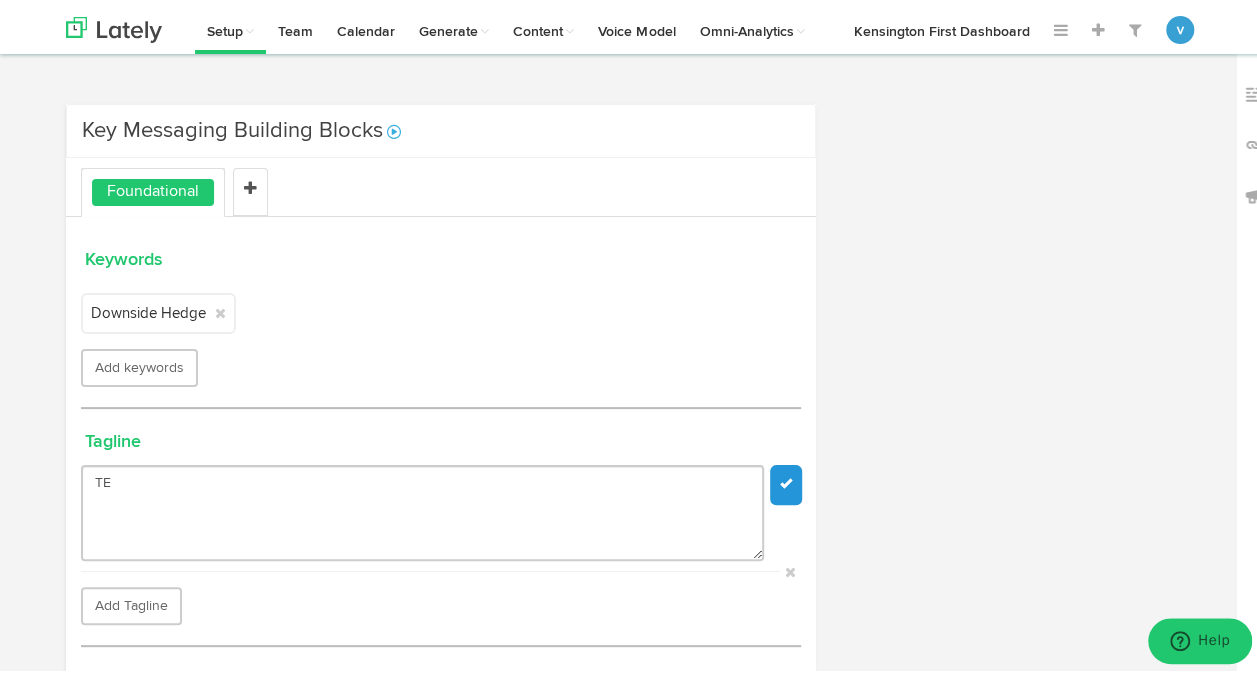 type on "T" 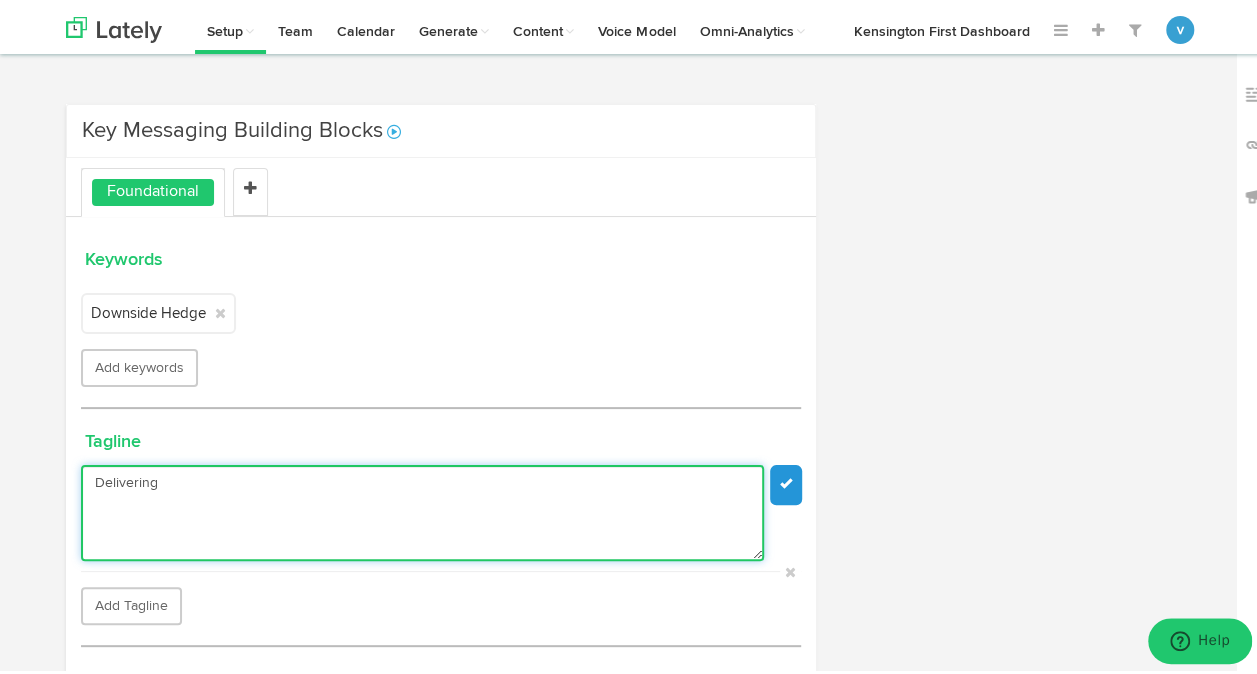click on "Delivering" at bounding box center (422, 509) 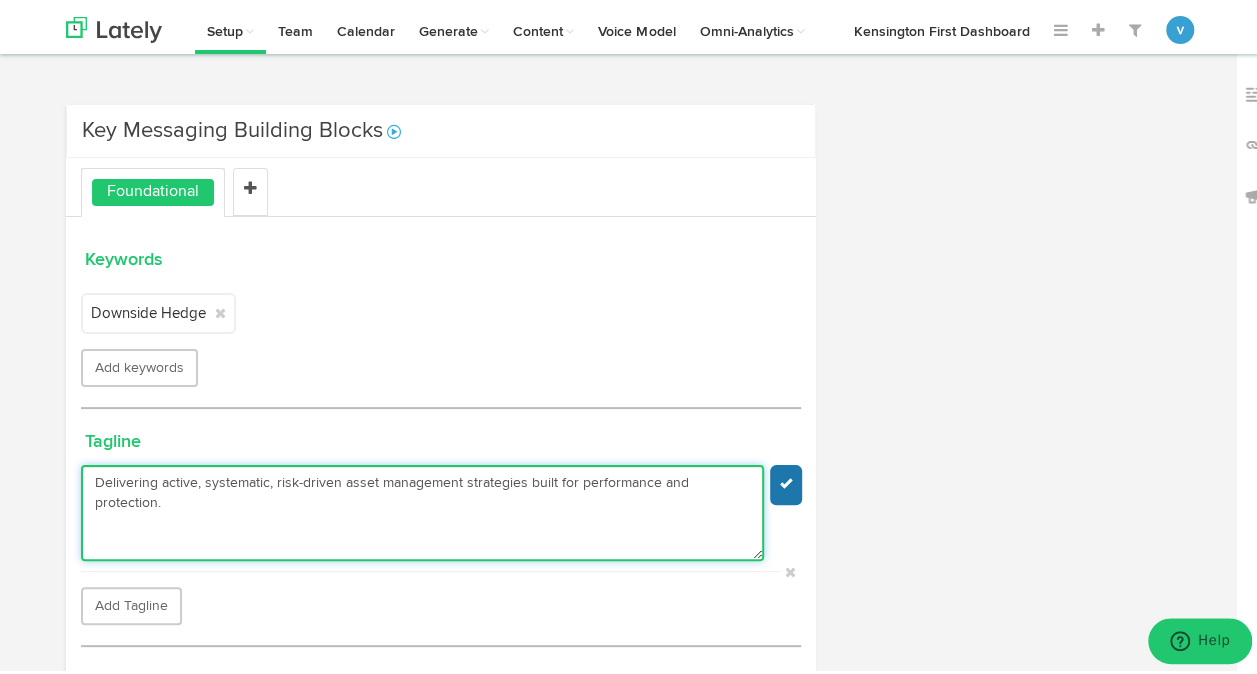 type on "Delivering active, systematic, risk-driven asset management strategies built for performance and protection." 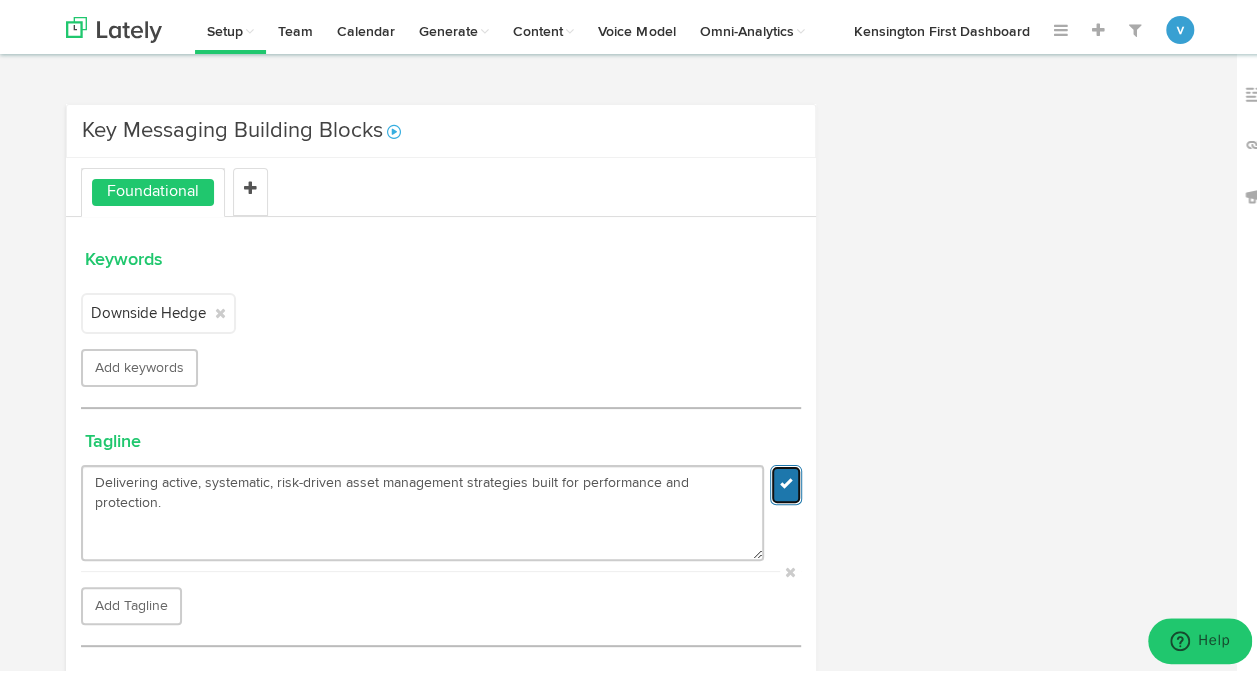 click at bounding box center (786, 481) 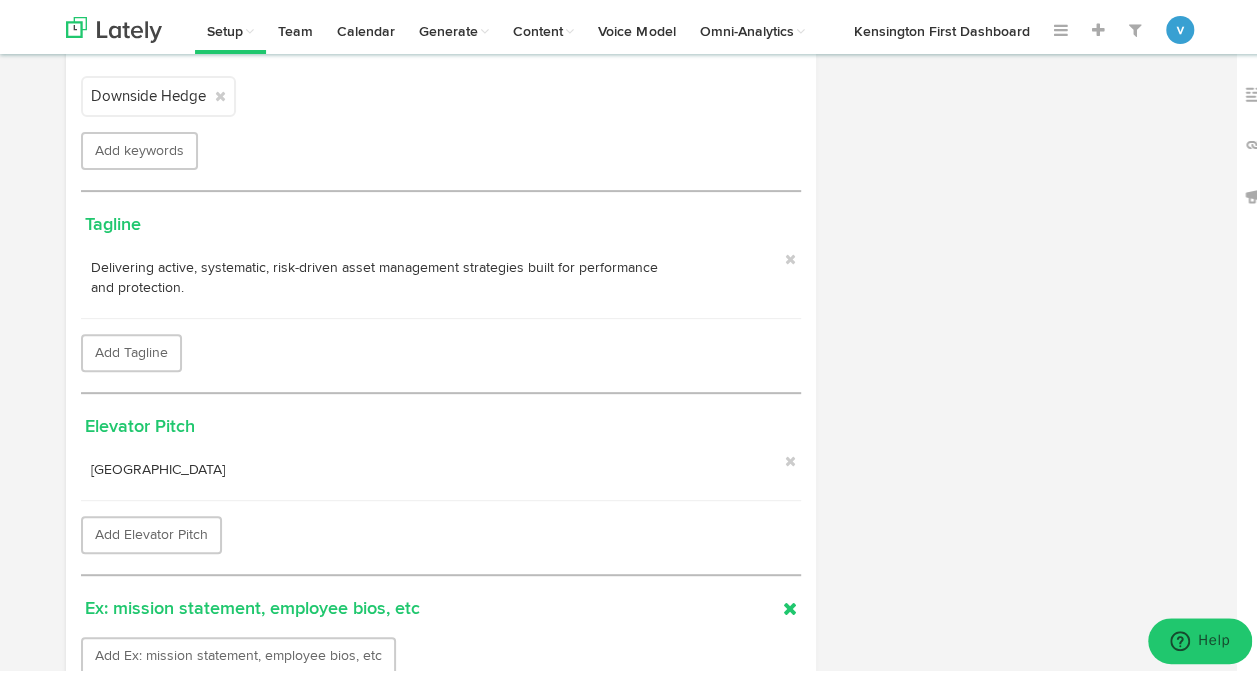 scroll, scrollTop: 218, scrollLeft: 0, axis: vertical 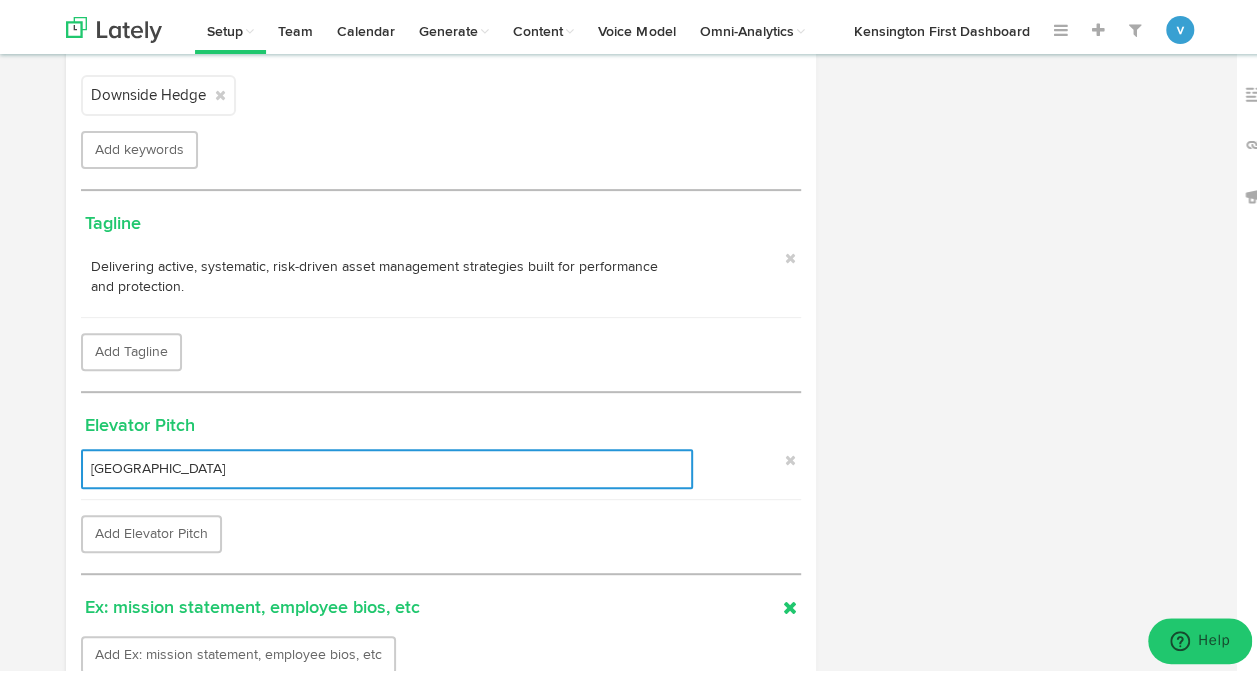click on "[GEOGRAPHIC_DATA]" at bounding box center (387, 465) 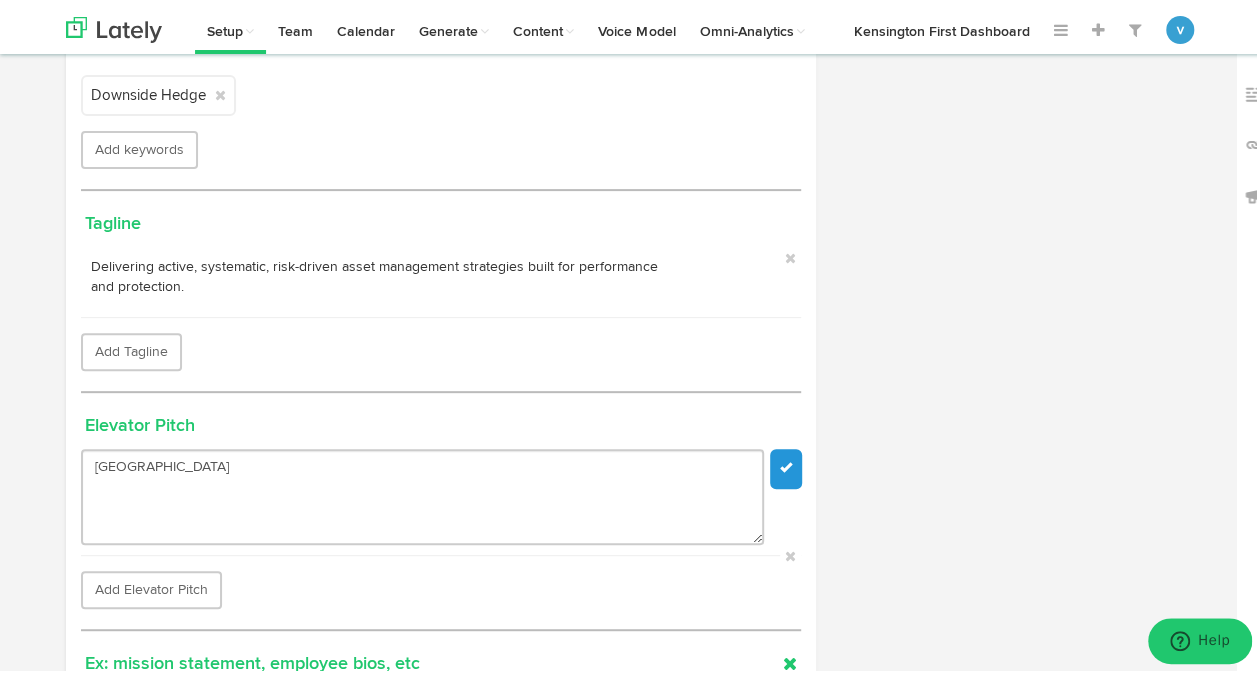 drag, startPoint x: 182, startPoint y: 470, endPoint x: 24, endPoint y: 452, distance: 159.02202 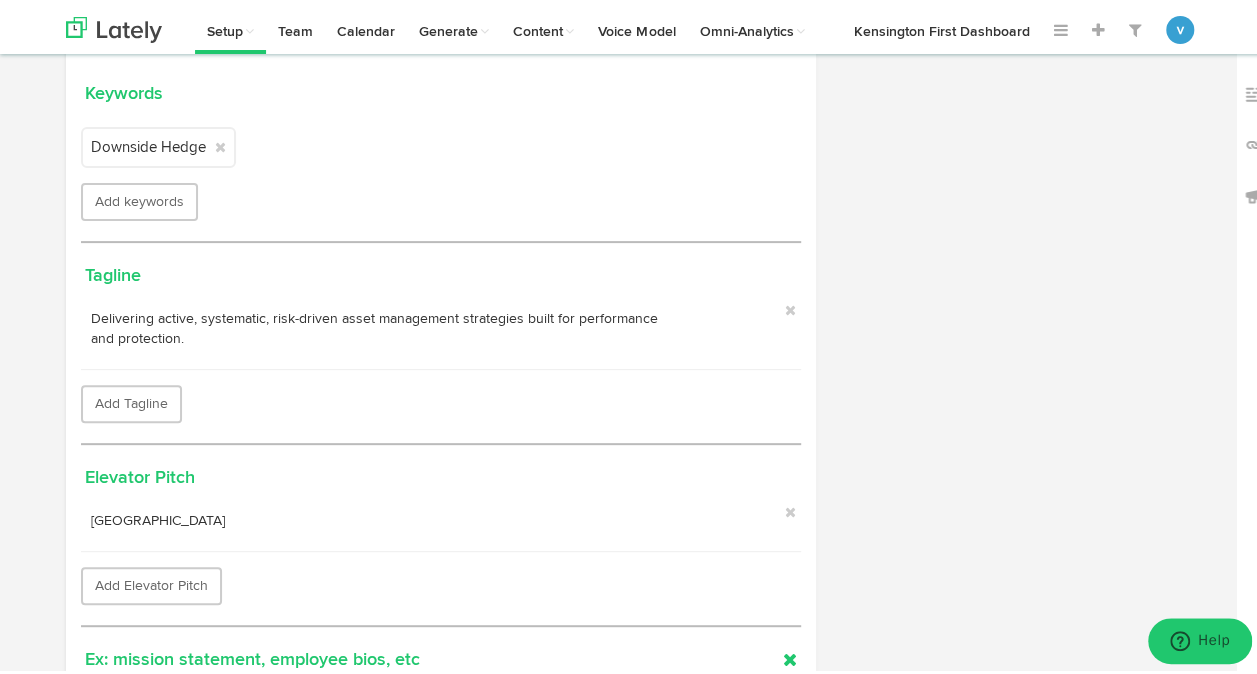 scroll, scrollTop: 173, scrollLeft: 0, axis: vertical 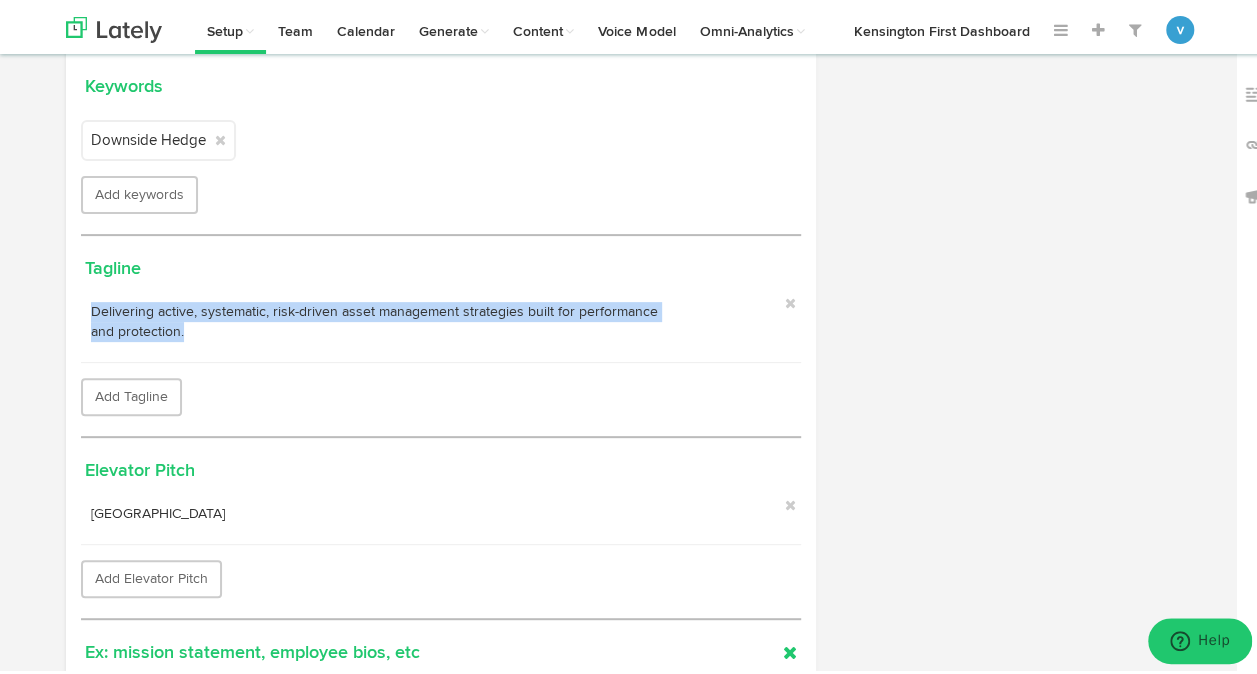 drag, startPoint x: 168, startPoint y: 324, endPoint x: 58, endPoint y: 323, distance: 110.00455 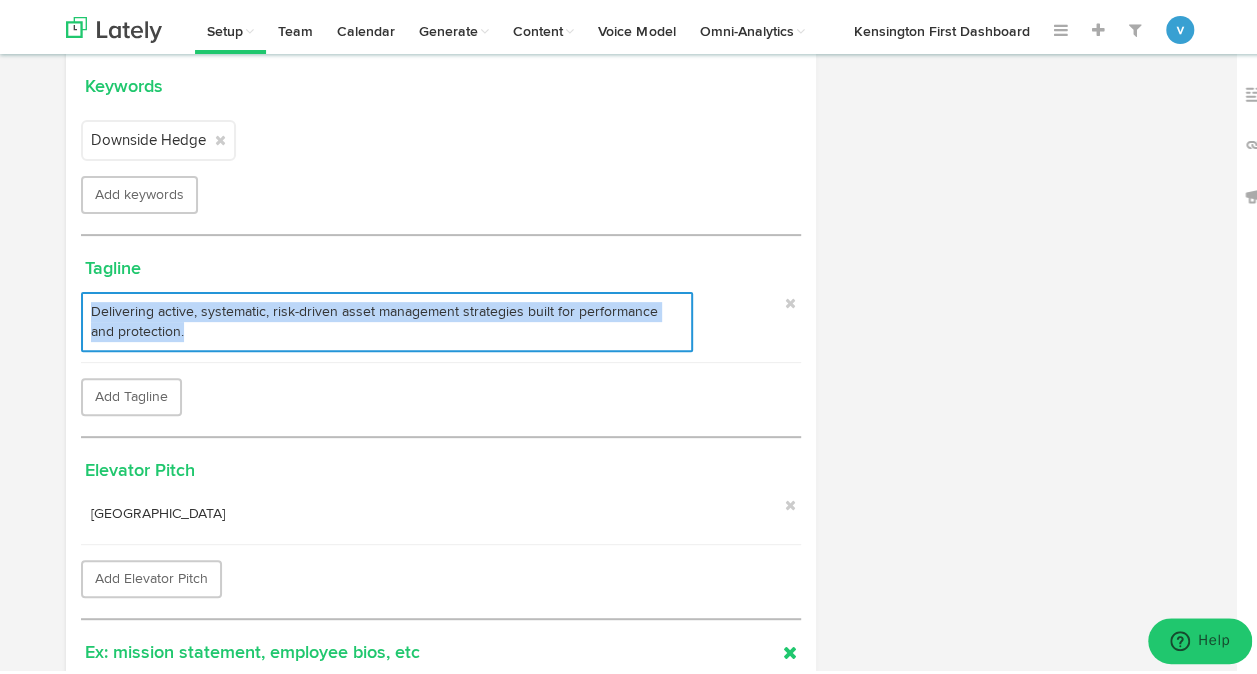 copy on "Delivering active, systematic, risk-driven asset management strategies built for performance and protection." 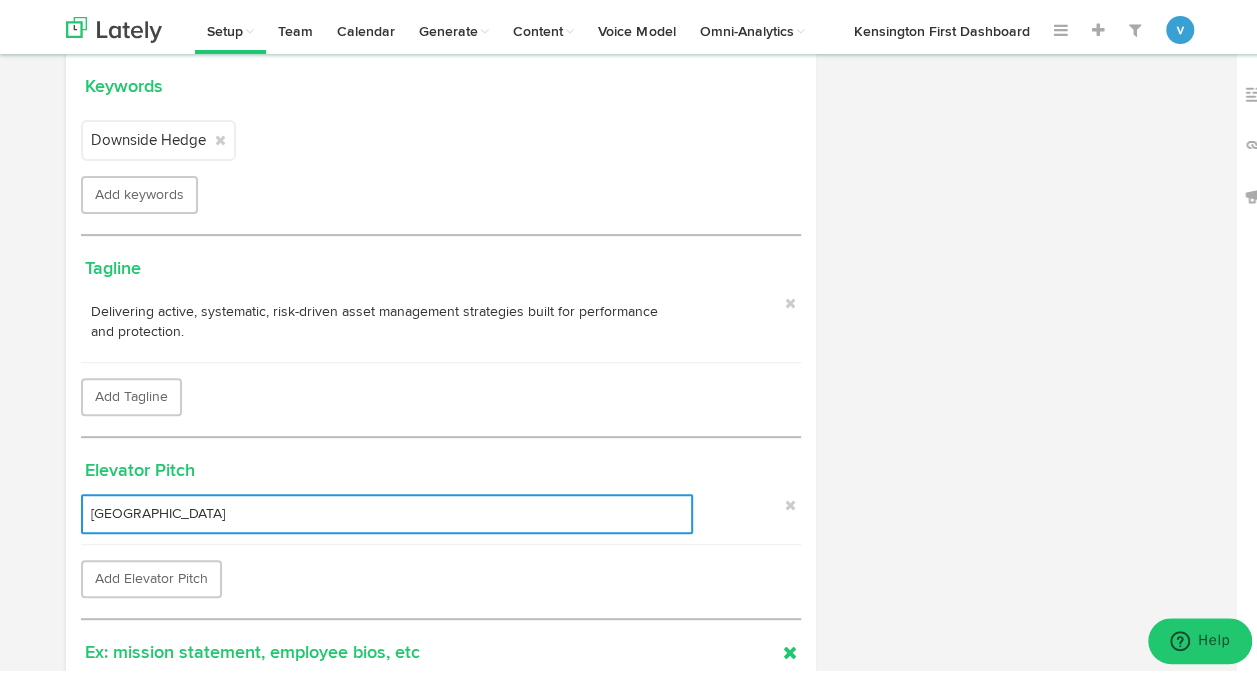 click on "[GEOGRAPHIC_DATA]" at bounding box center [387, 510] 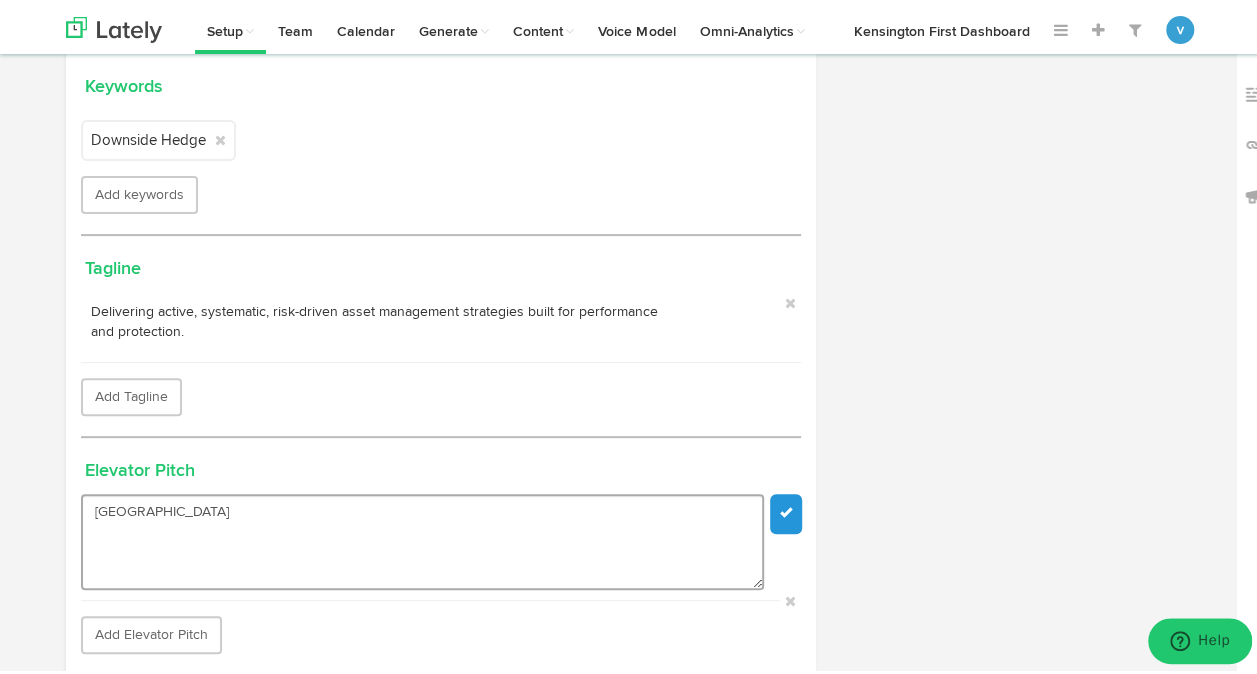 drag, startPoint x: 176, startPoint y: 511, endPoint x: 78, endPoint y: 516, distance: 98.12747 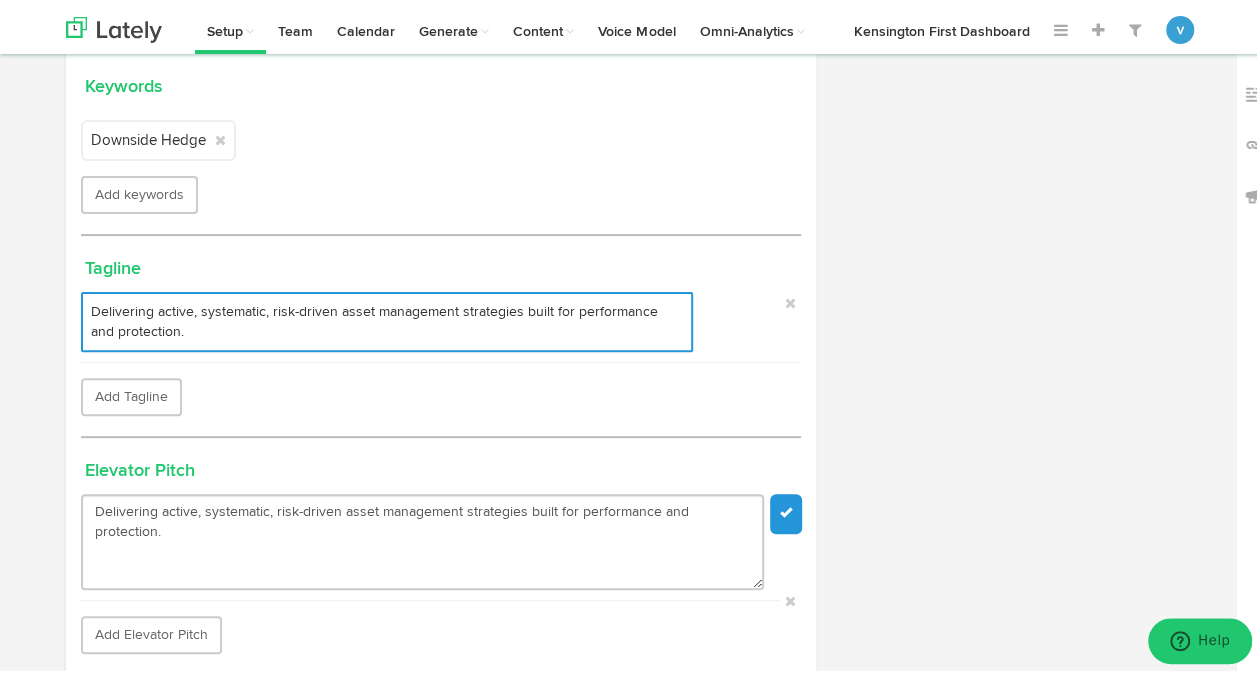 type on "Delivering active, systematic, risk-driven asset management strategies built for performance and protection." 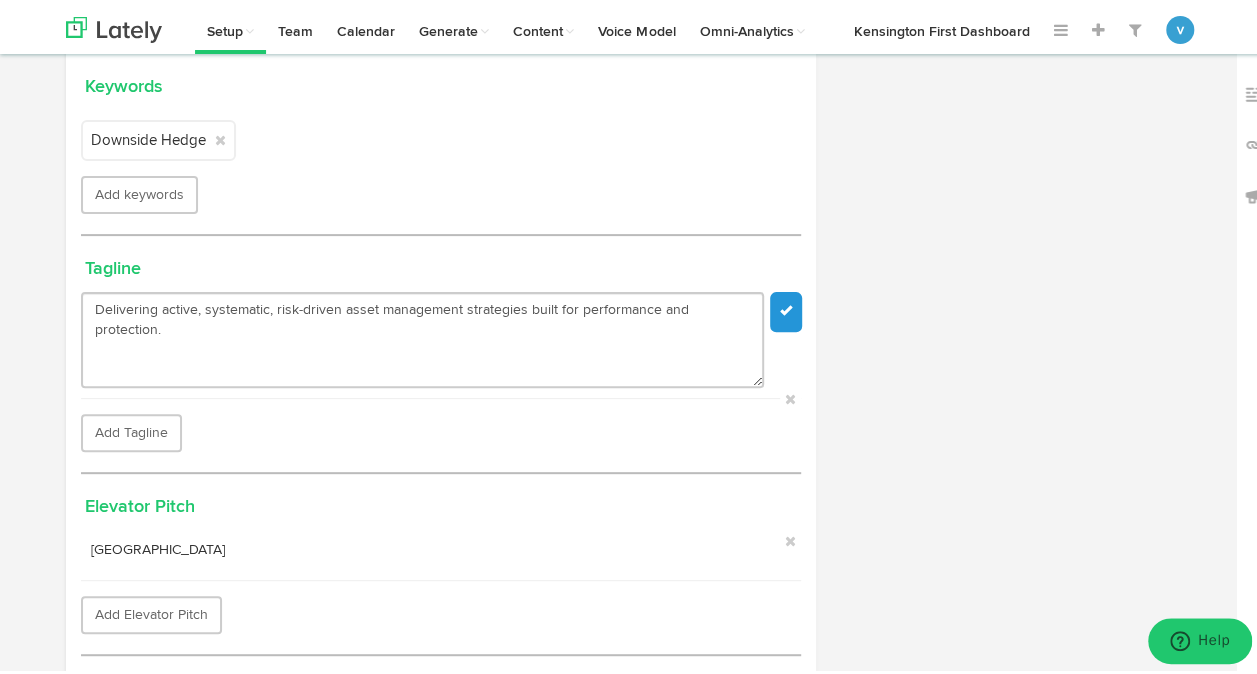 drag, startPoint x: 318, startPoint y: 318, endPoint x: 0, endPoint y: 279, distance: 320.3826 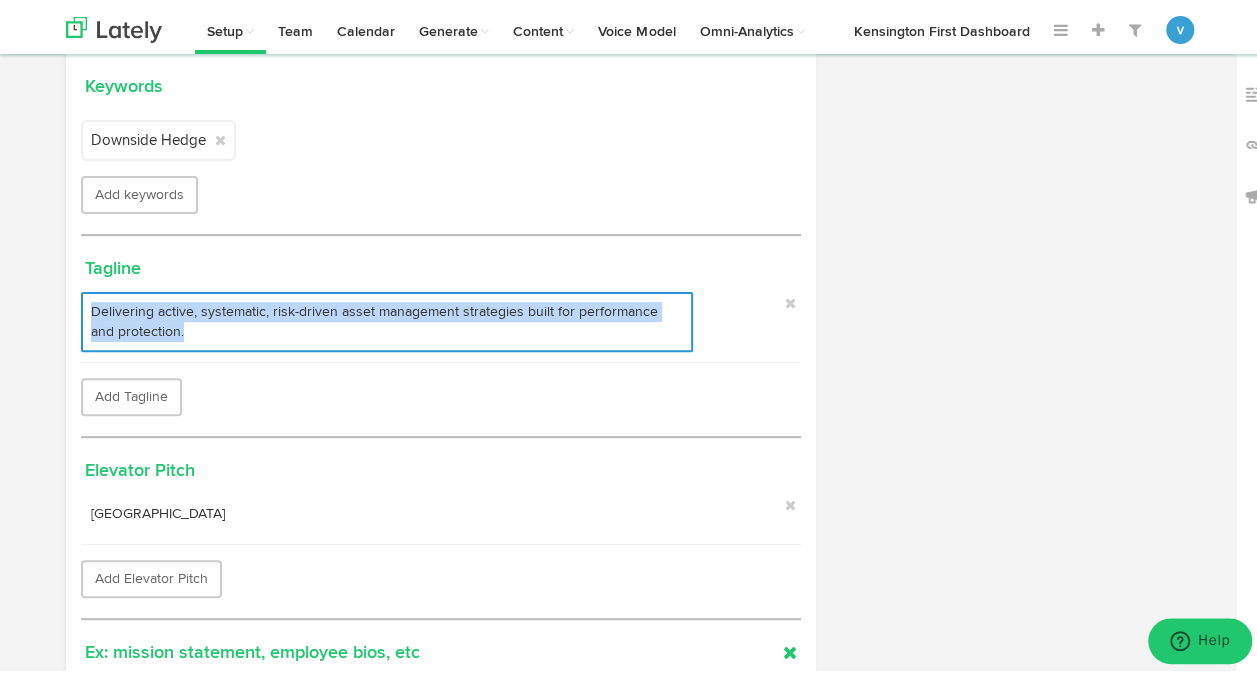 drag, startPoint x: 170, startPoint y: 336, endPoint x: 75, endPoint y: 301, distance: 101.24229 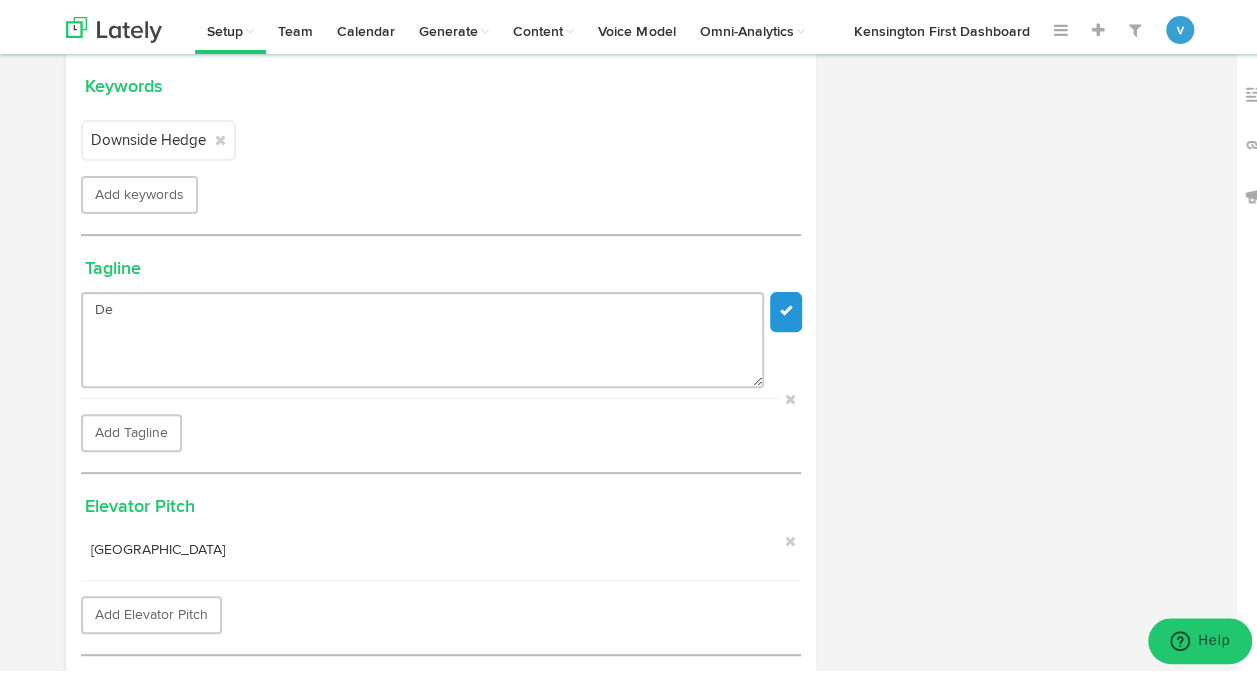 type on "D" 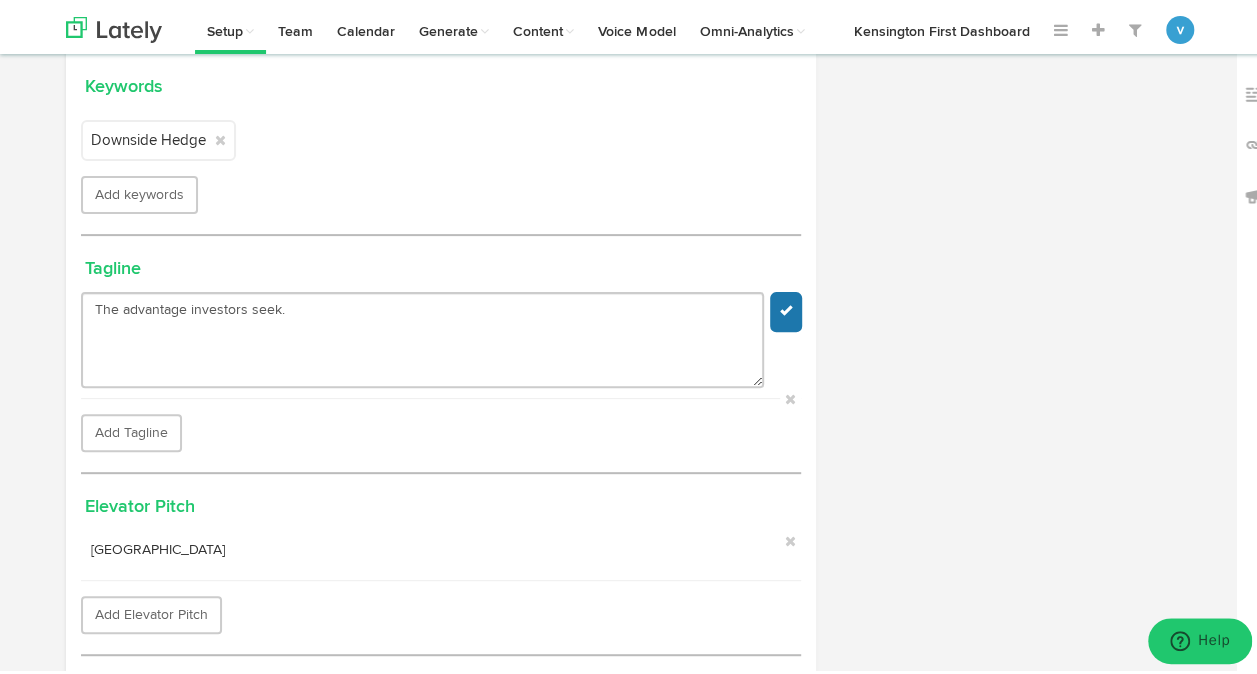 type on "The advantage investors seek." 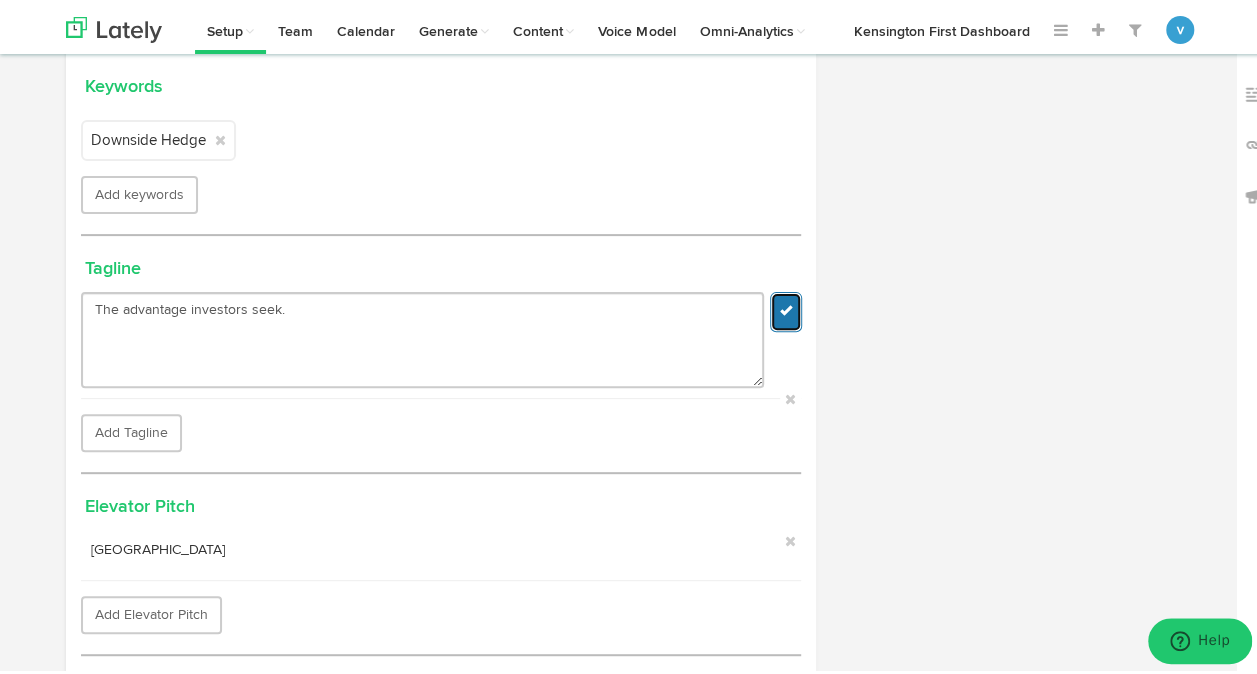 click at bounding box center (786, 306) 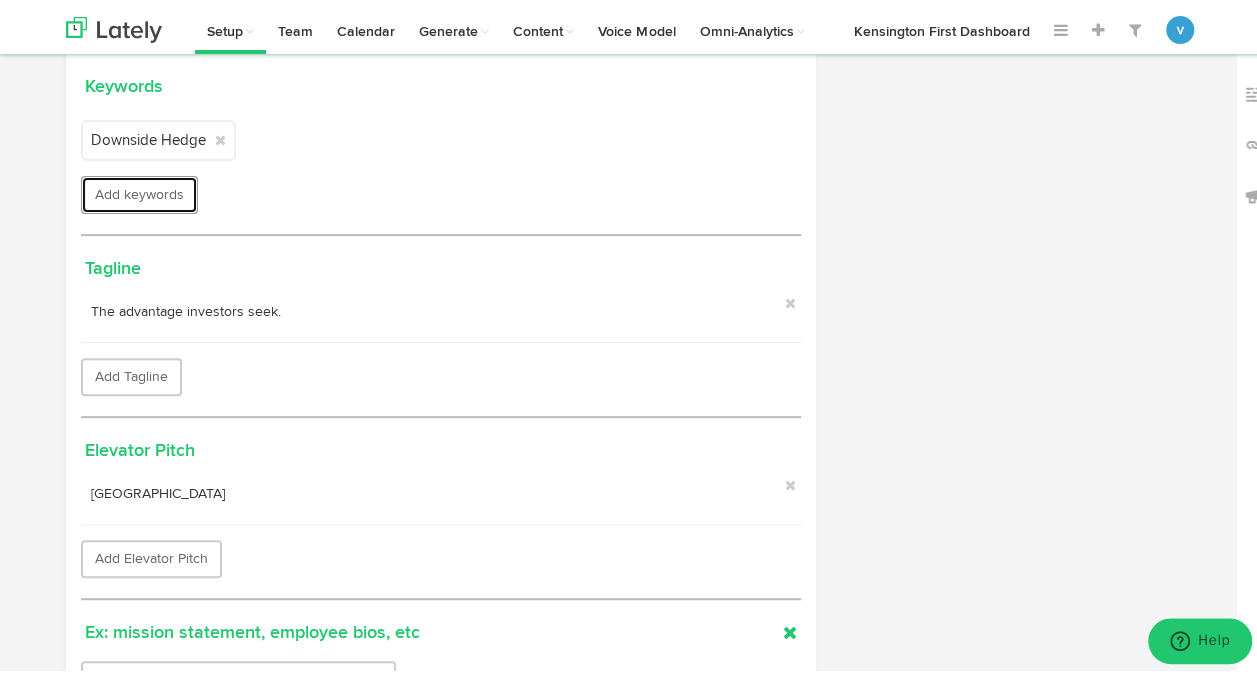 click on "Add keywords" at bounding box center (139, 191) 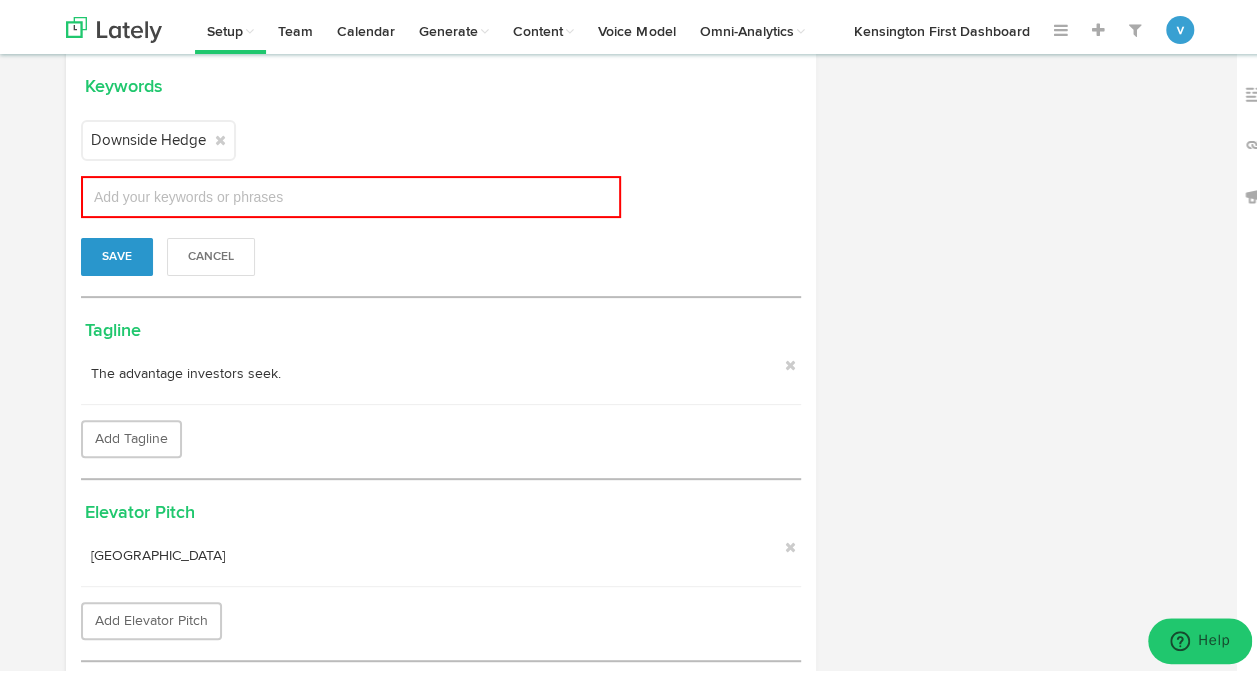 click at bounding box center (189, 193) 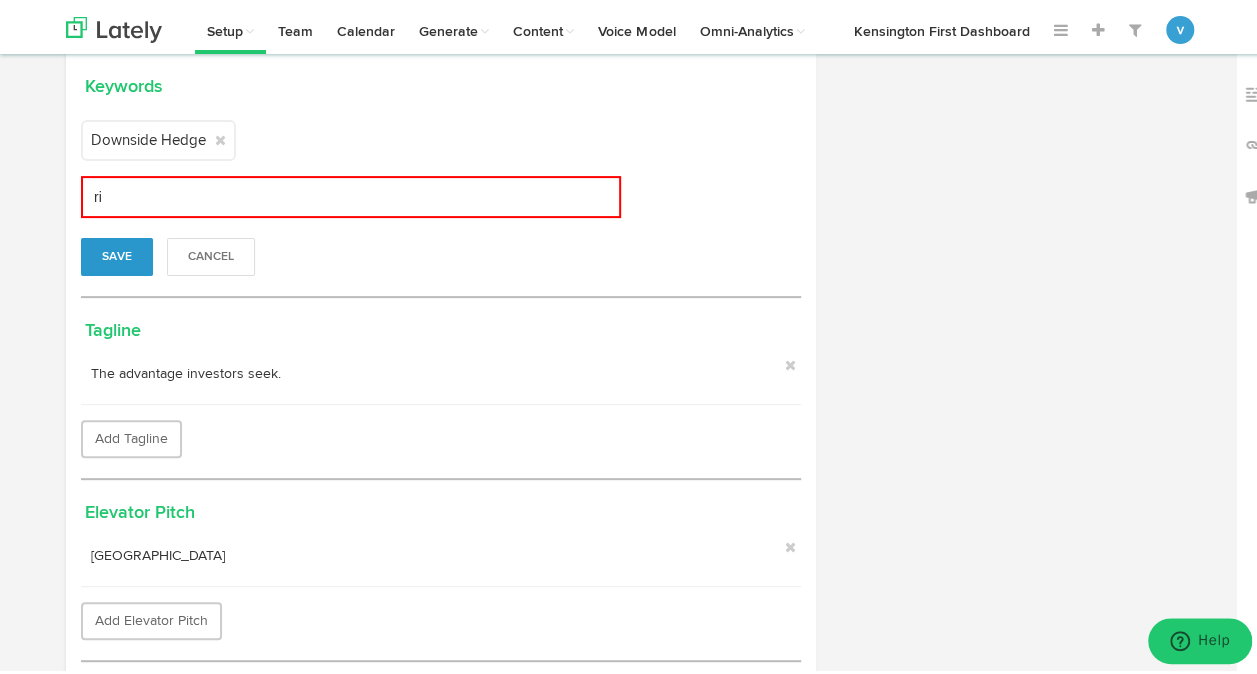 type on "r" 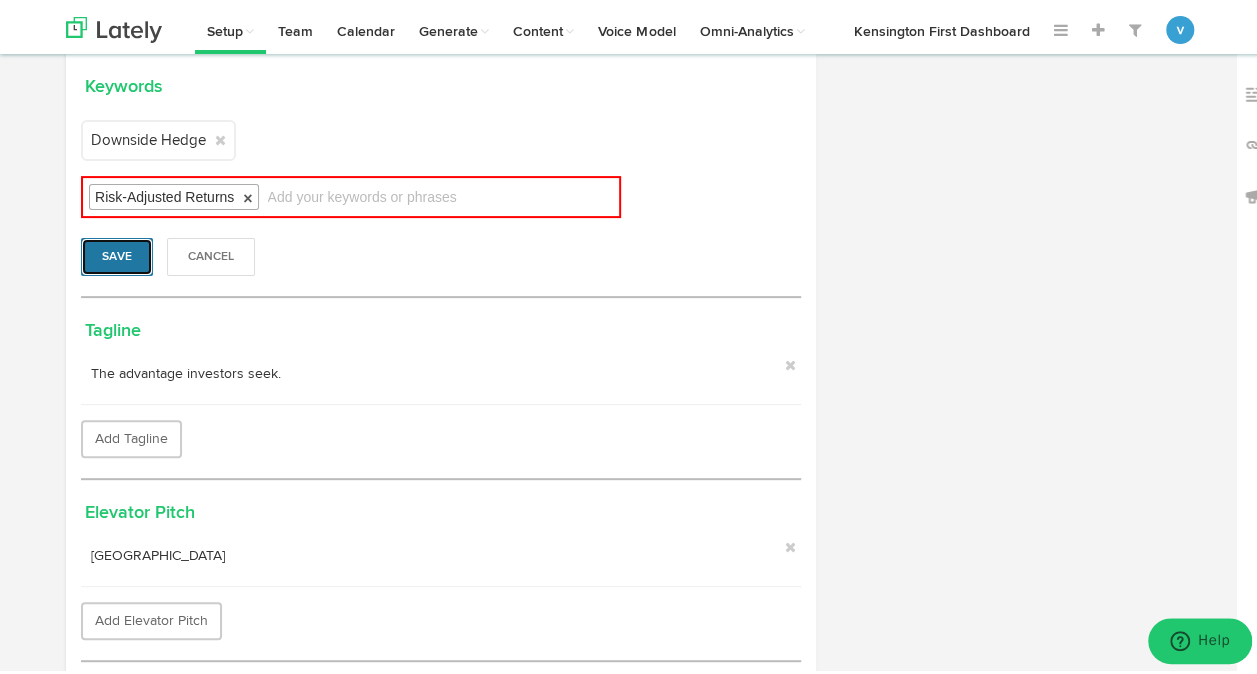 click on "Save" at bounding box center (117, 253) 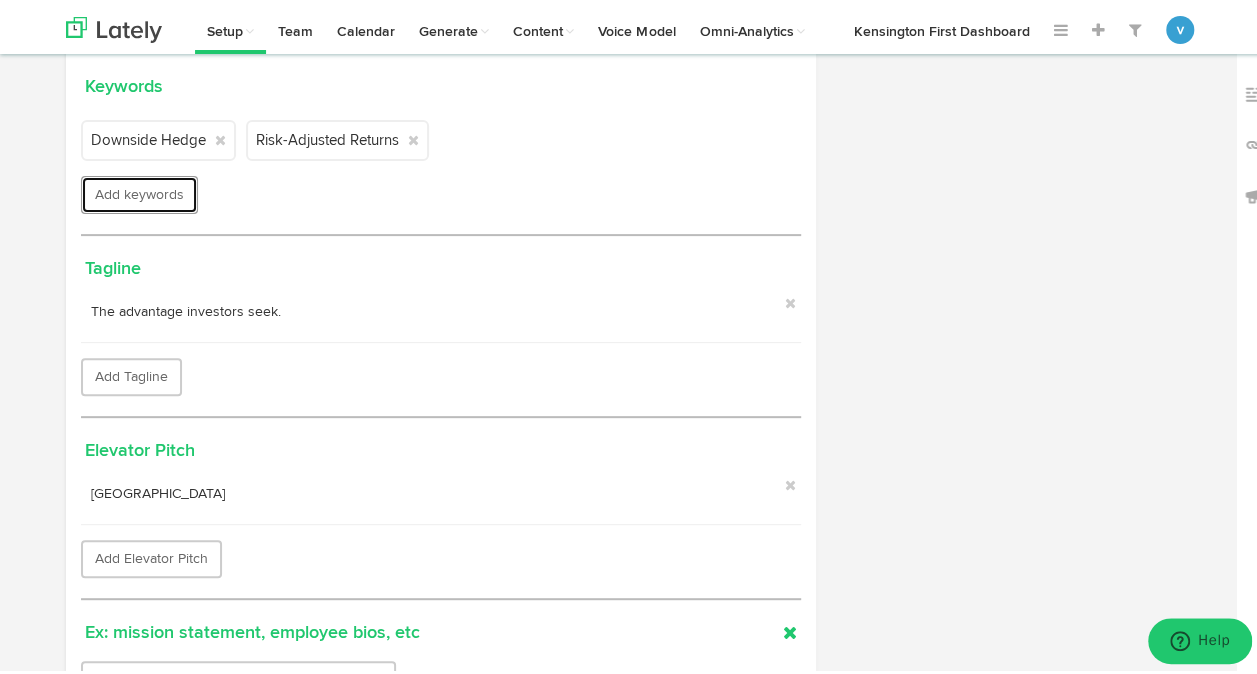 click on "Add keywords" at bounding box center (139, 191) 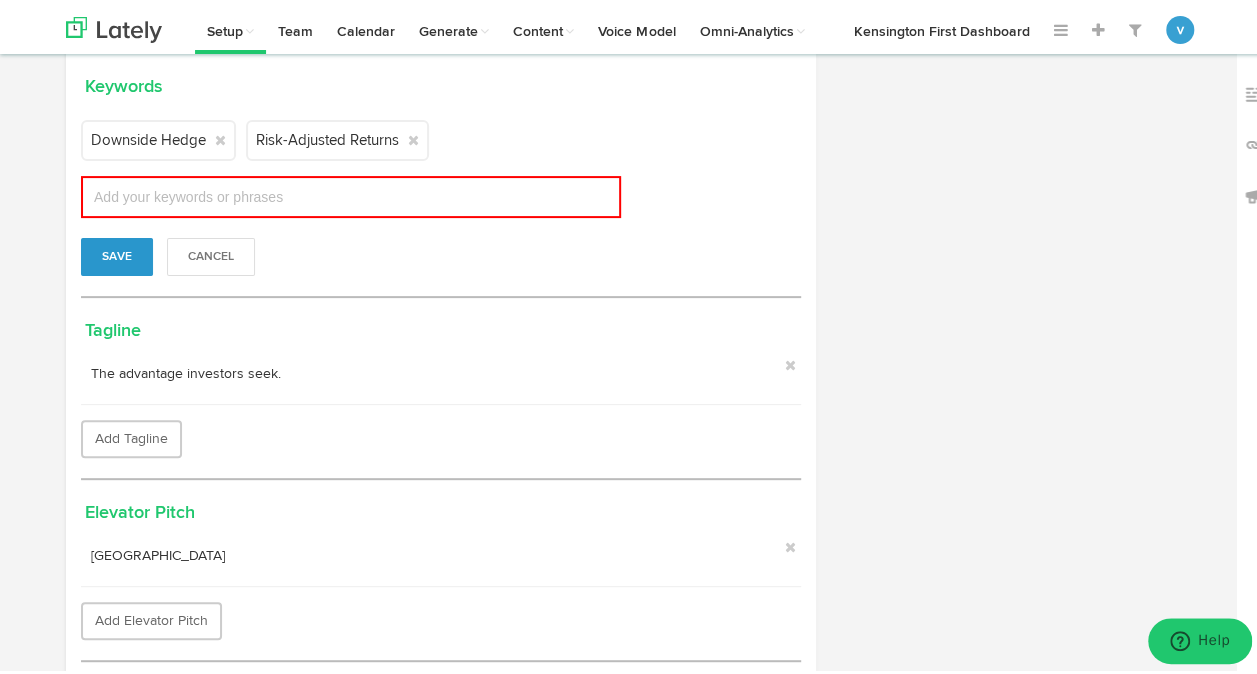 click at bounding box center [187, 193] 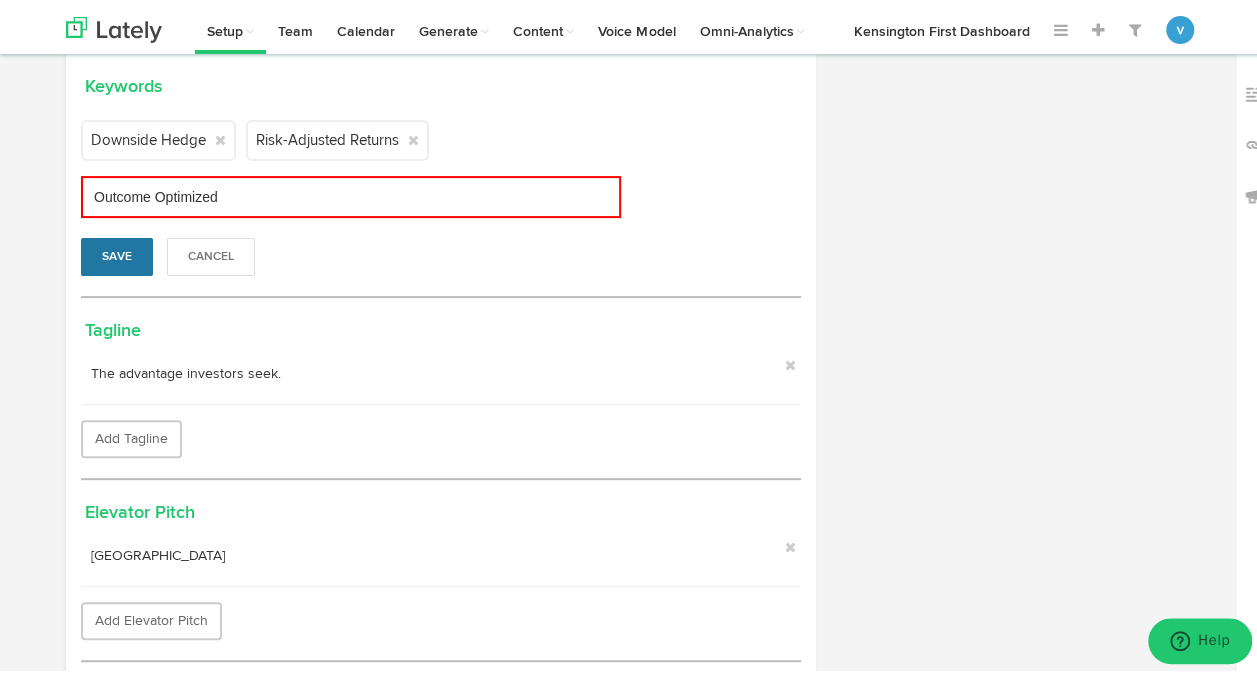 type on "Outcome Optimized" 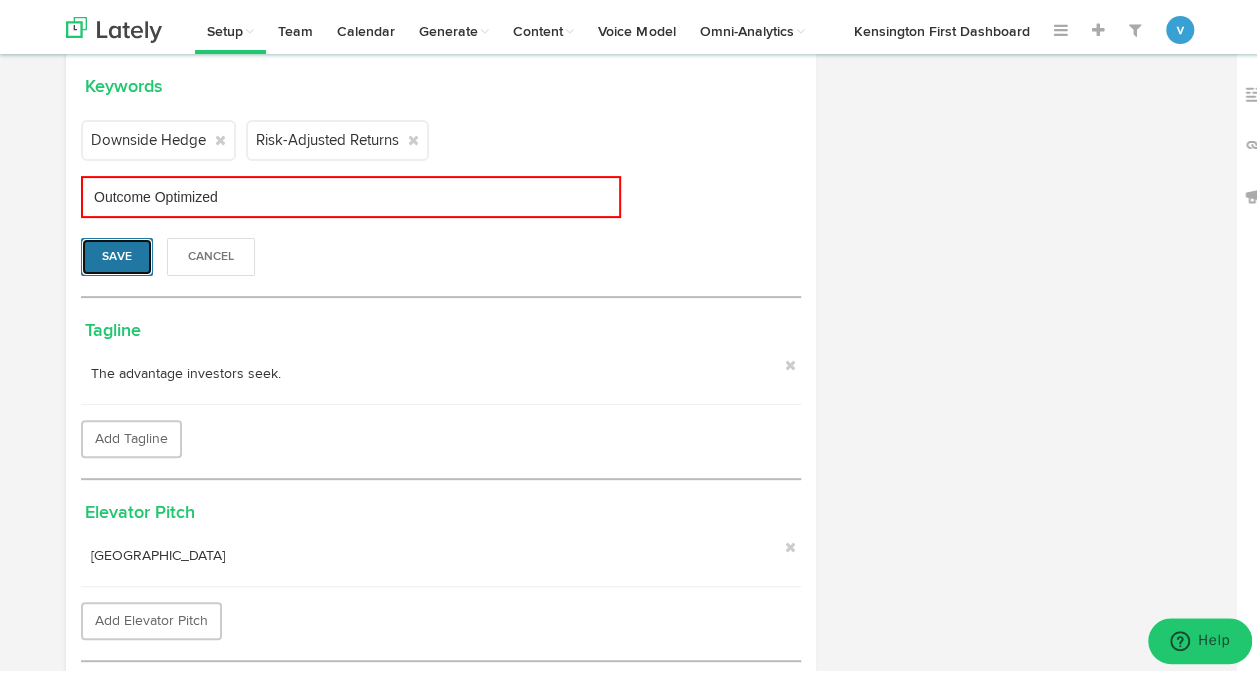 type 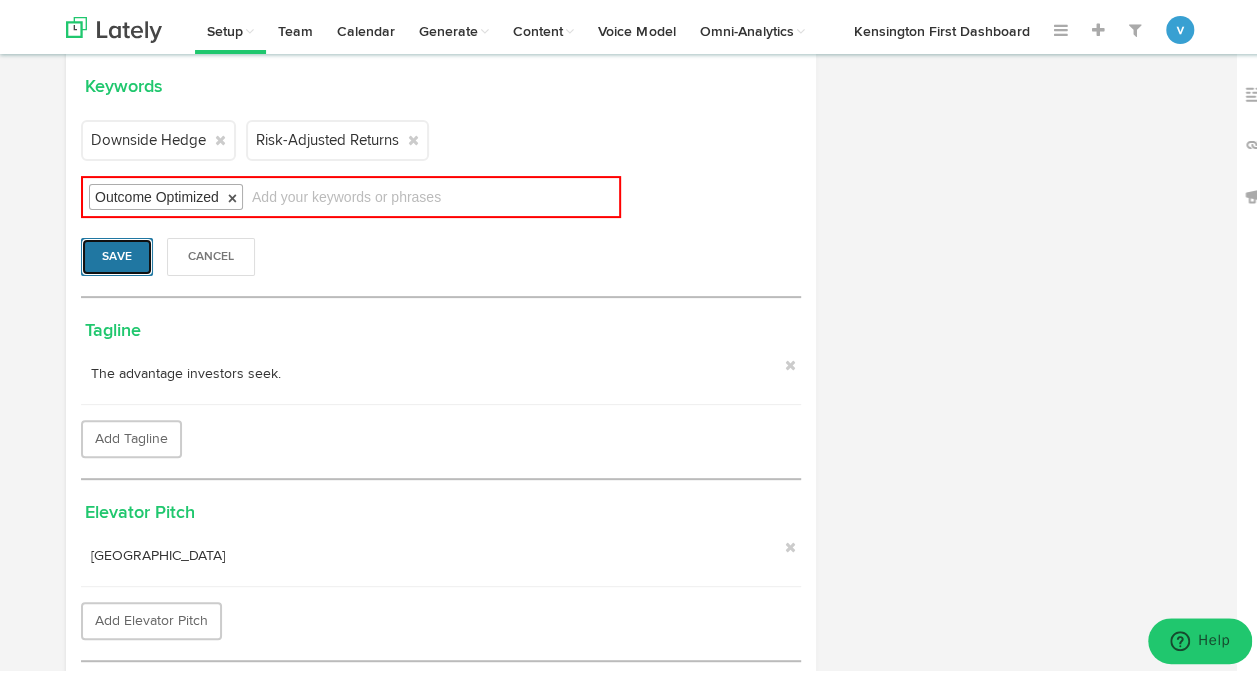 click on "Save" at bounding box center (117, 253) 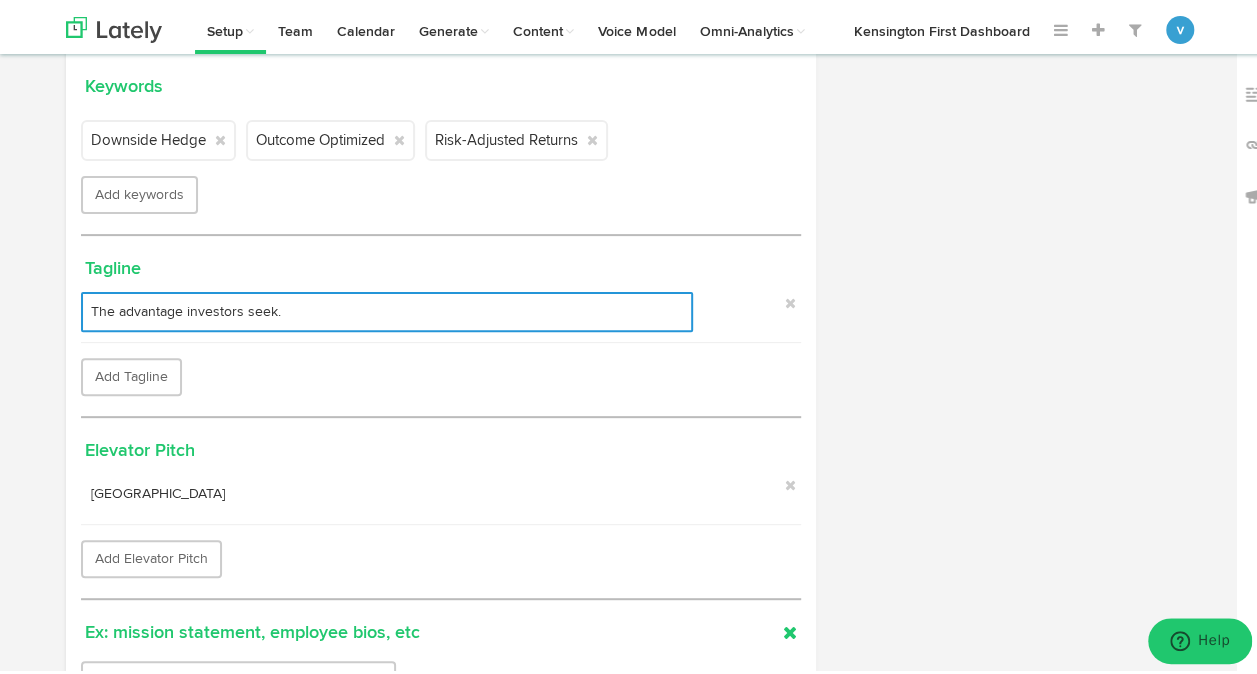 scroll, scrollTop: 374, scrollLeft: 0, axis: vertical 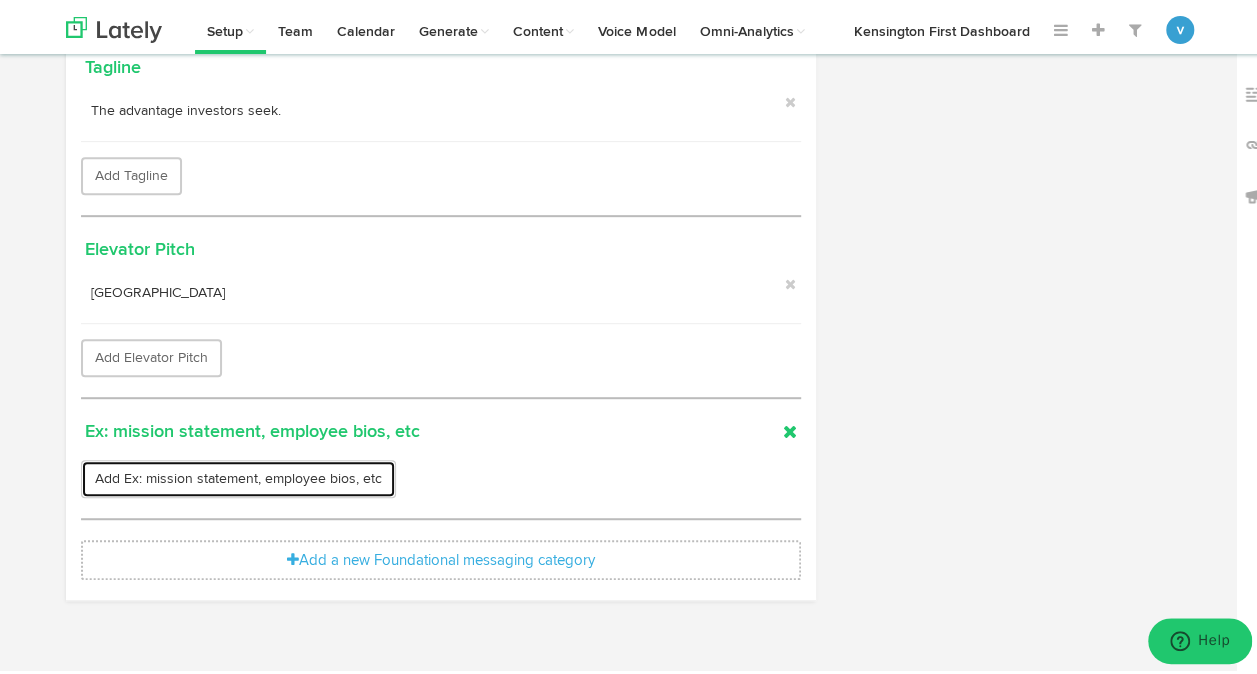 drag, startPoint x: 378, startPoint y: 476, endPoint x: 103, endPoint y: 478, distance: 275.00726 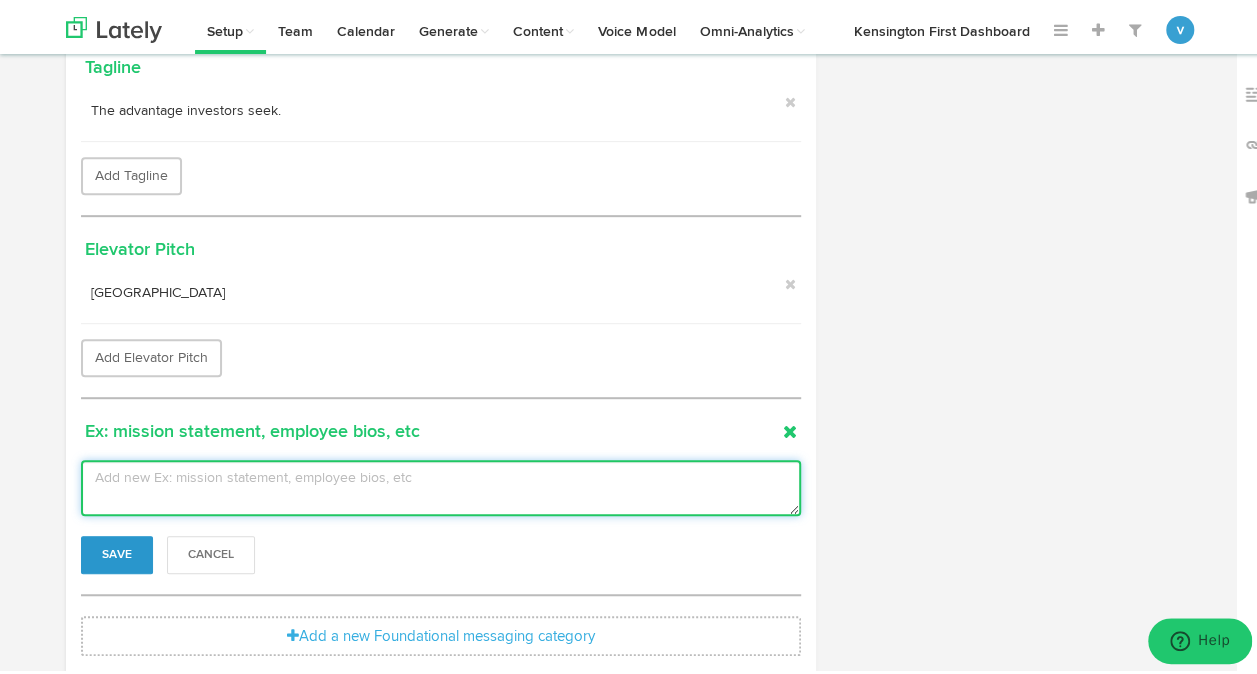 click at bounding box center [441, 484] 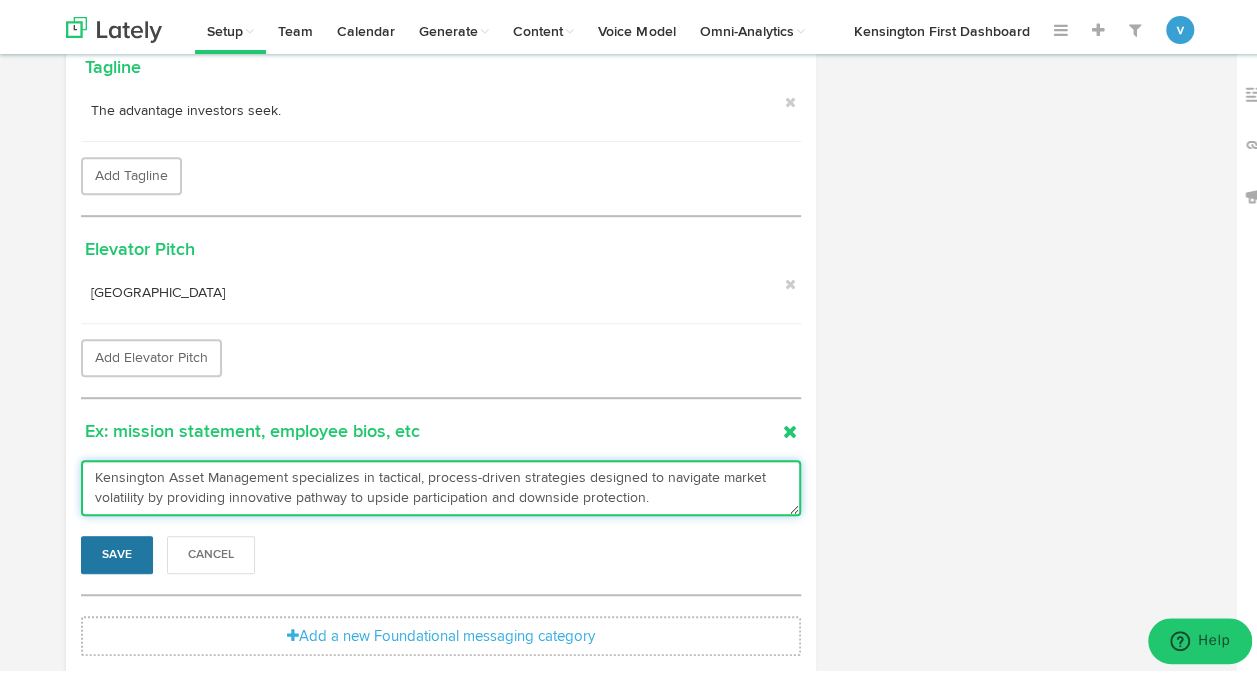 type on "Kensington Asset Management specializes in tactical, process-driven strategies designed to navigate market volatility by providing innovative pathway to upside participation and downside protection." 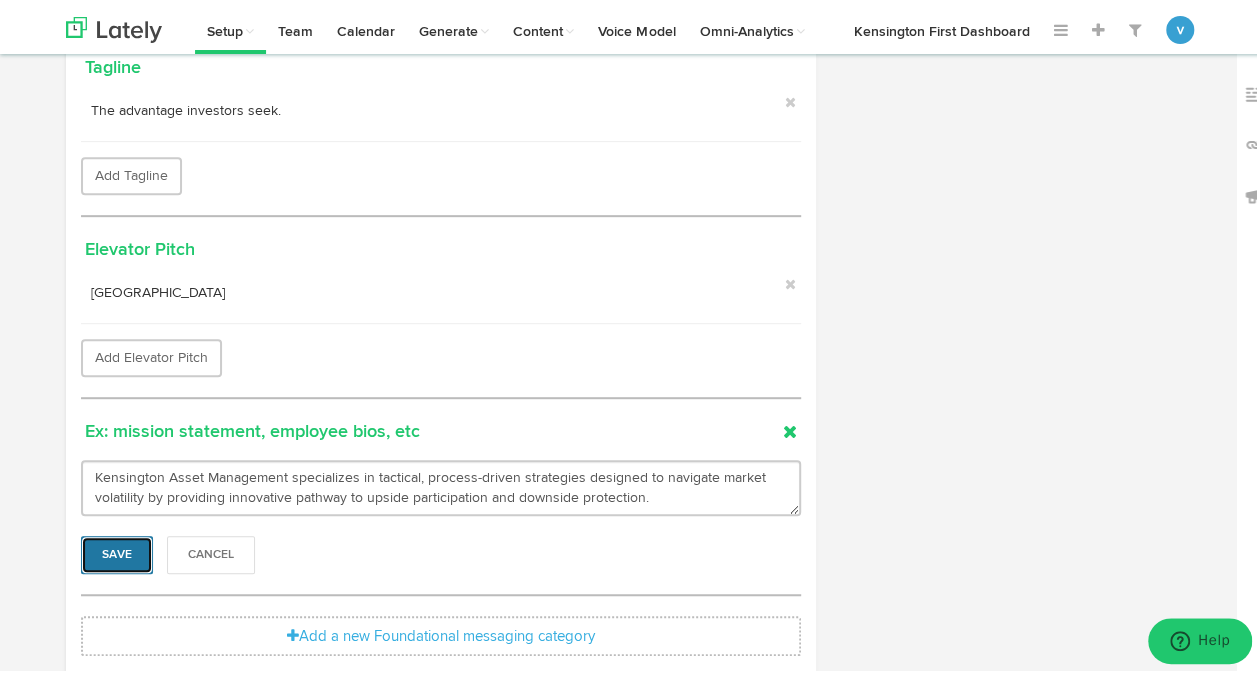 click on "Save" at bounding box center (117, 551) 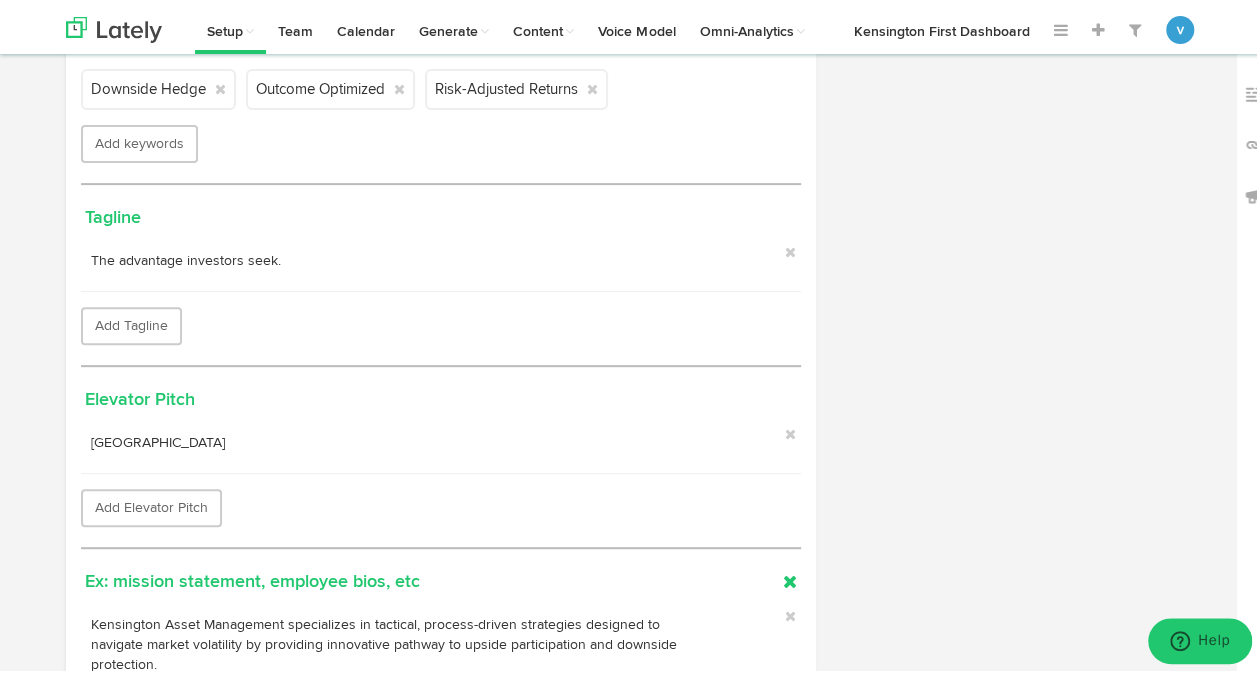 scroll, scrollTop: 218, scrollLeft: 0, axis: vertical 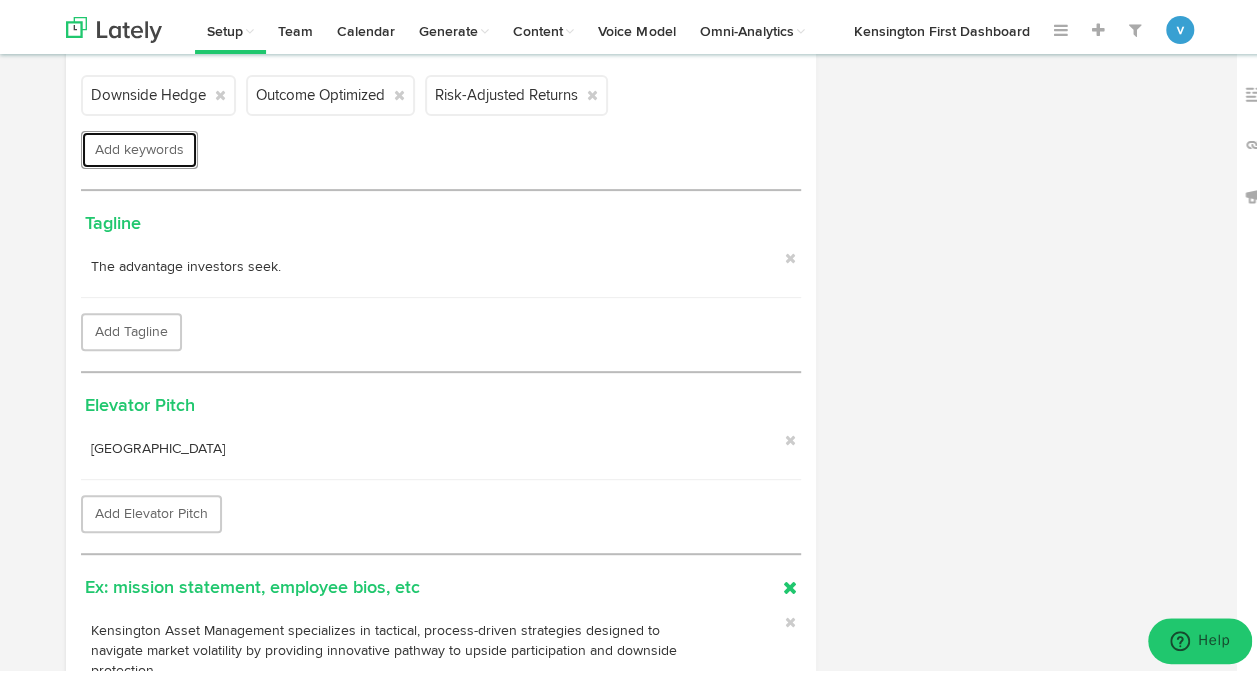 click on "Add keywords" at bounding box center (139, 146) 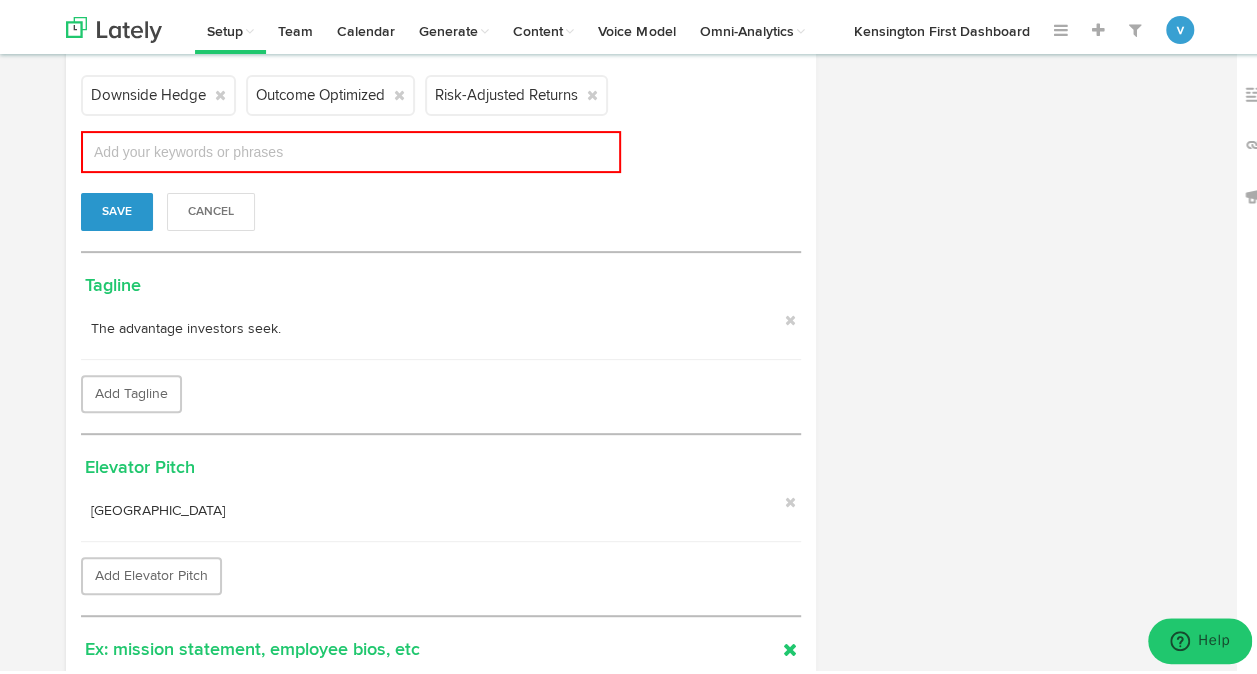 click on "Keywords
Downside Hedge
Outcome Optimized
Risk-Adjusted Returns
Add keywords
Add your keywords or phrases
Save
Cancel
Tagline
The advantage investors seek.
Add Tagline
Save
Cancel
Elevator Pitch
[GEOGRAPHIC_DATA]
Add Elevator Pitch
Save" at bounding box center (441, 465) 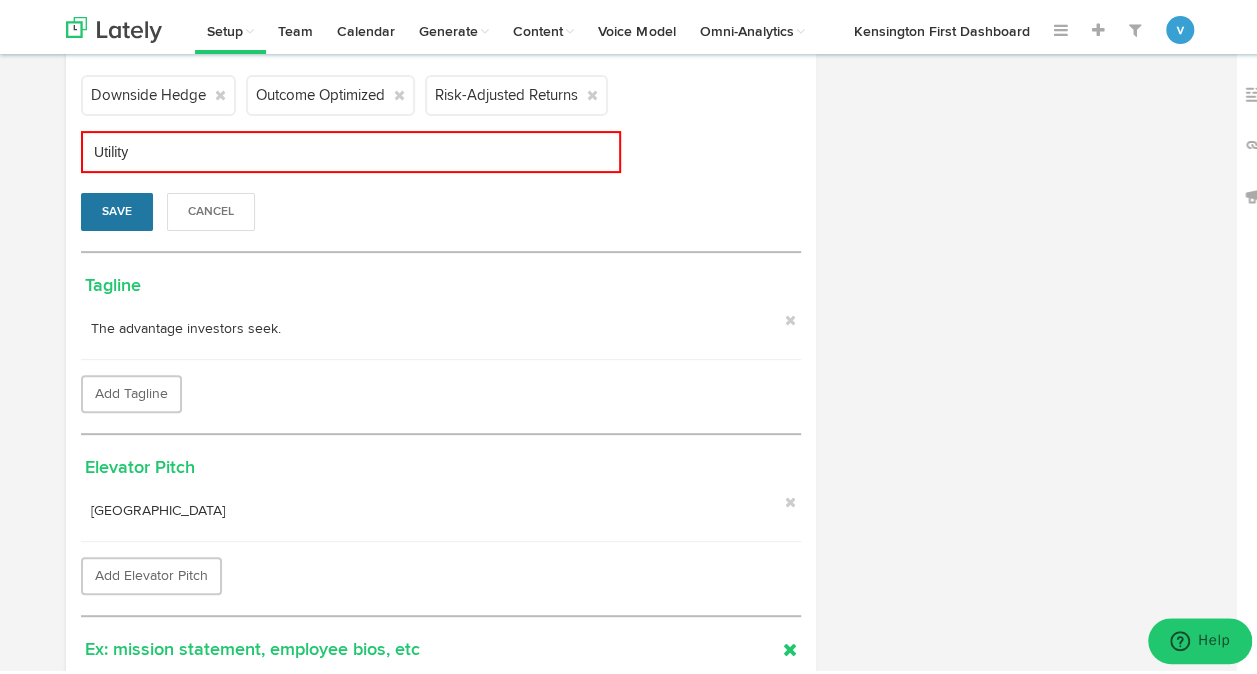 type on "Utility" 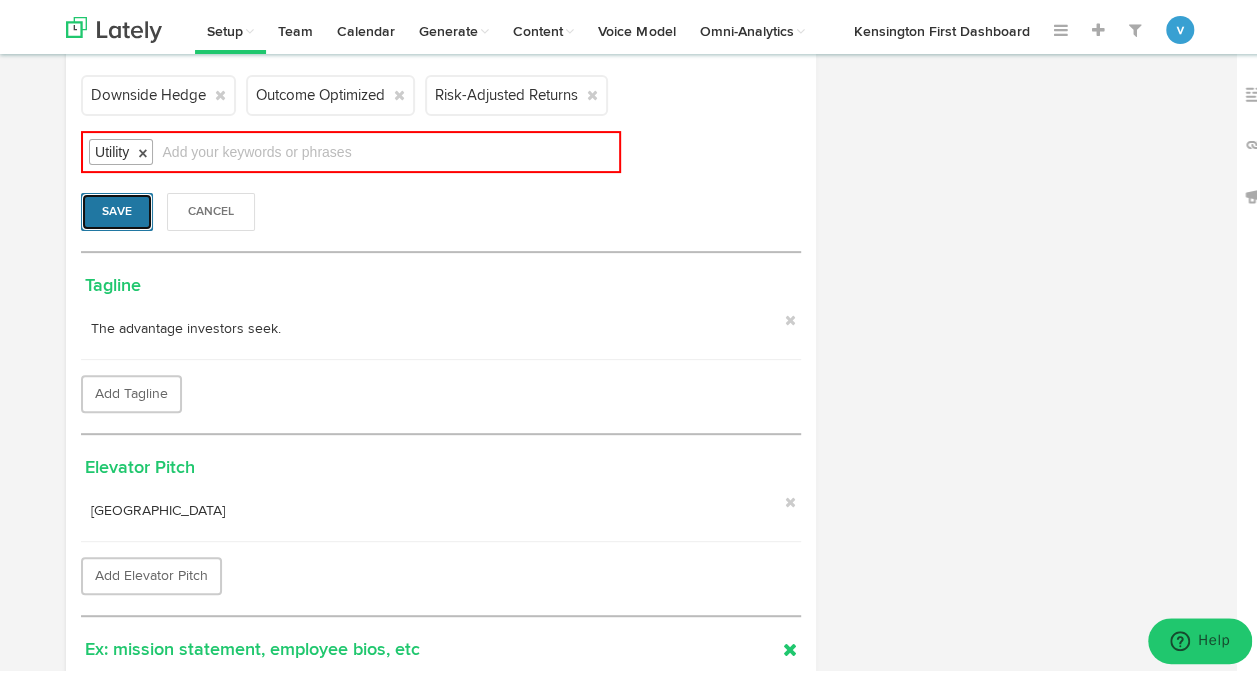 click on "Save" at bounding box center [117, 208] 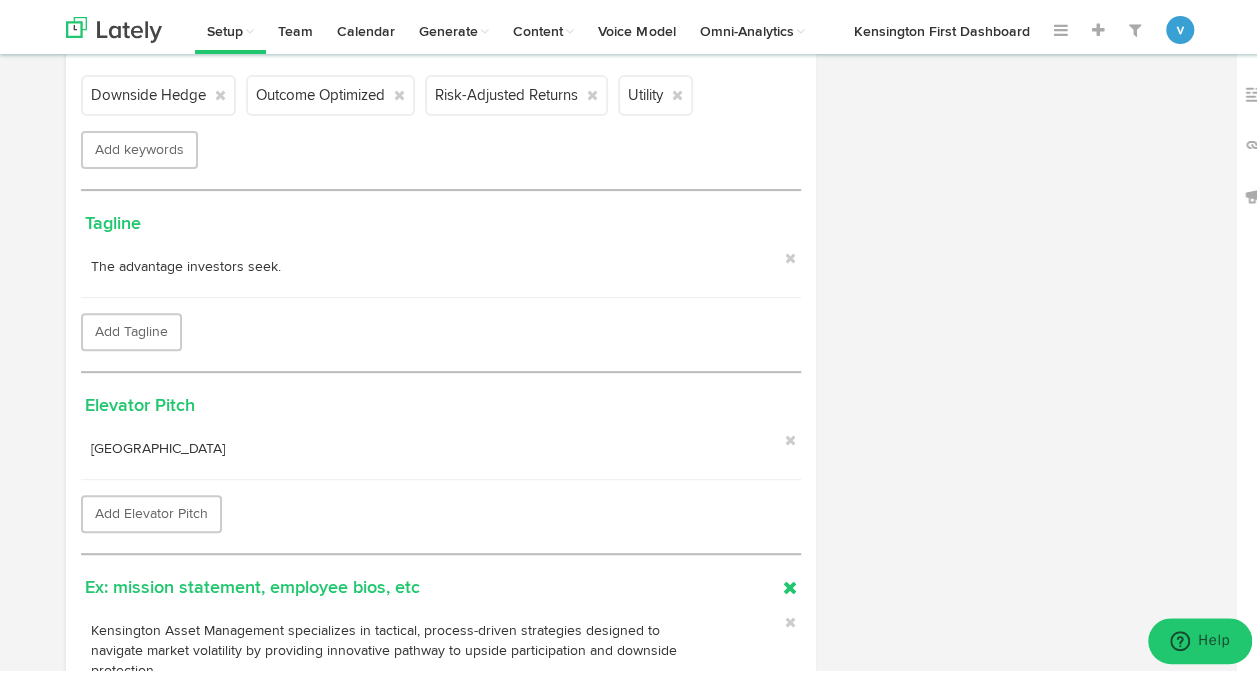 scroll, scrollTop: 198, scrollLeft: 0, axis: vertical 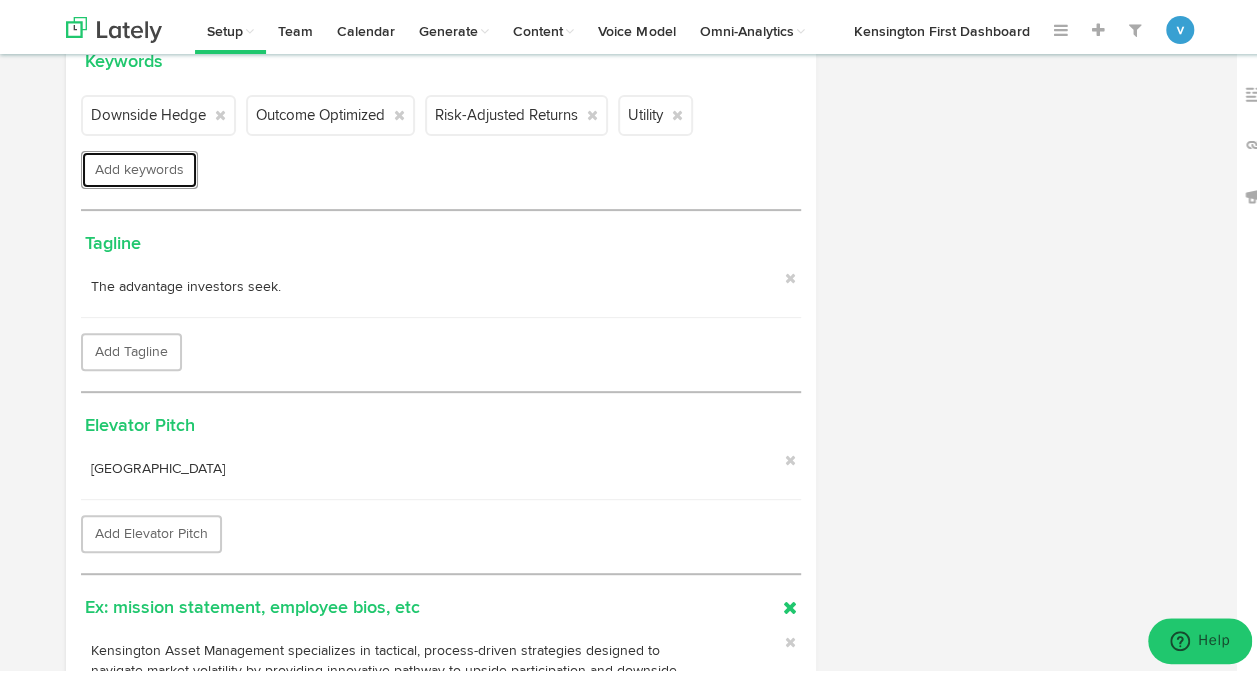 click on "Add keywords" at bounding box center [139, 166] 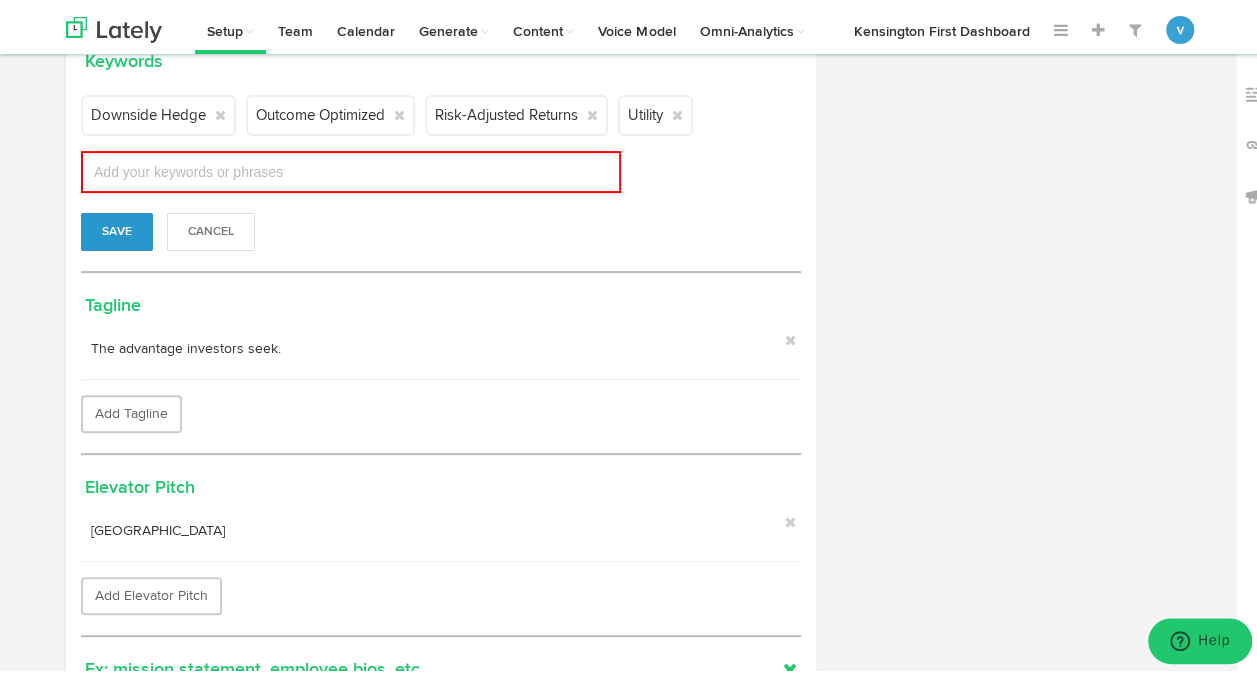 click on "Add your keywords or phrases" at bounding box center [351, 168] 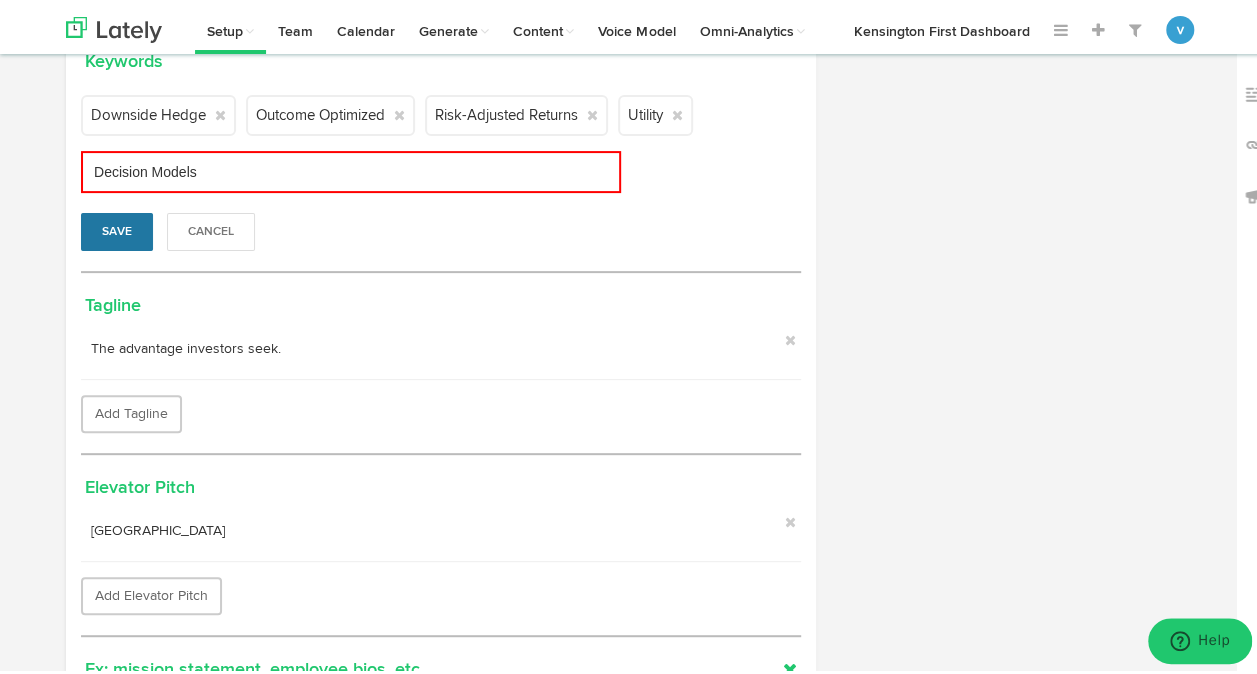type on "Decision Models" 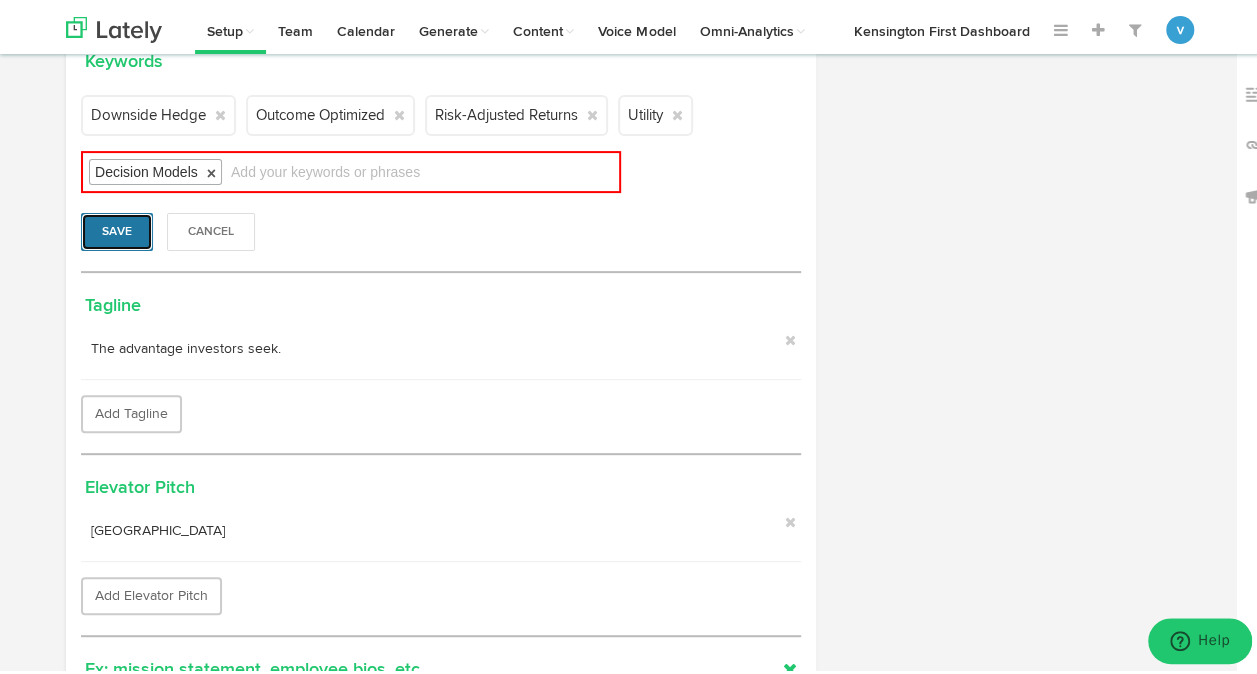 click on "Save" at bounding box center [117, 228] 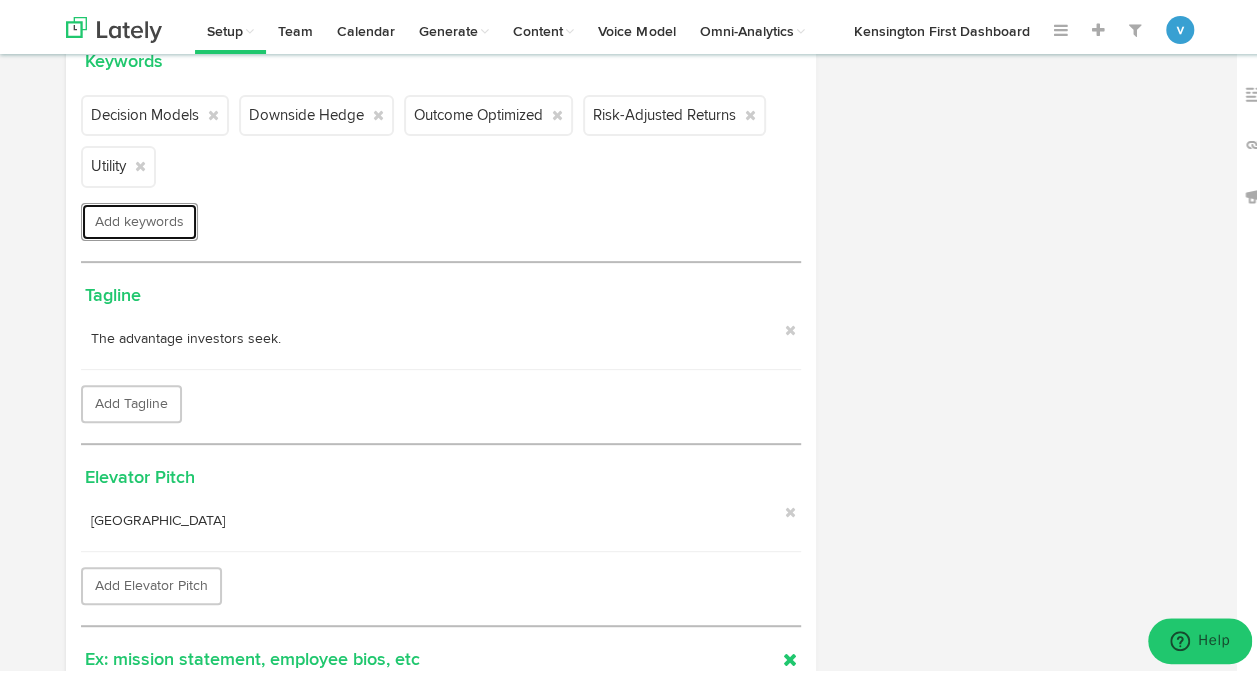 click on "Add keywords" at bounding box center [139, 218] 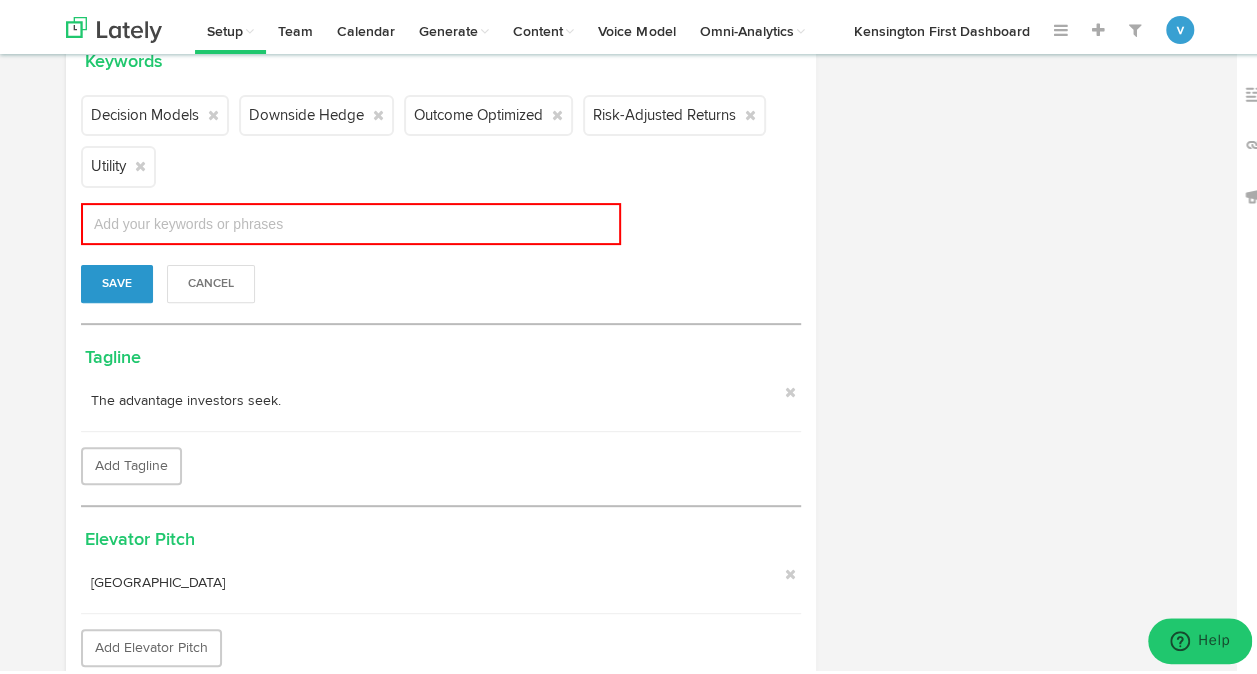 click at bounding box center [187, 220] 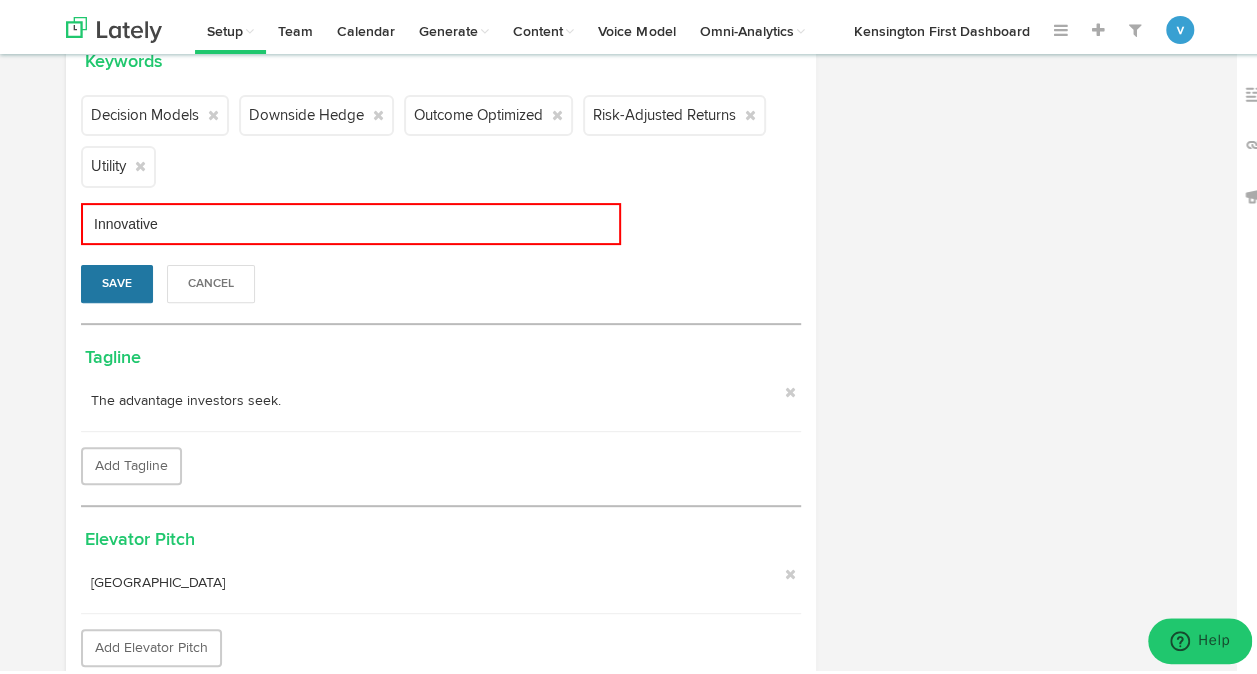 type on "Innovative" 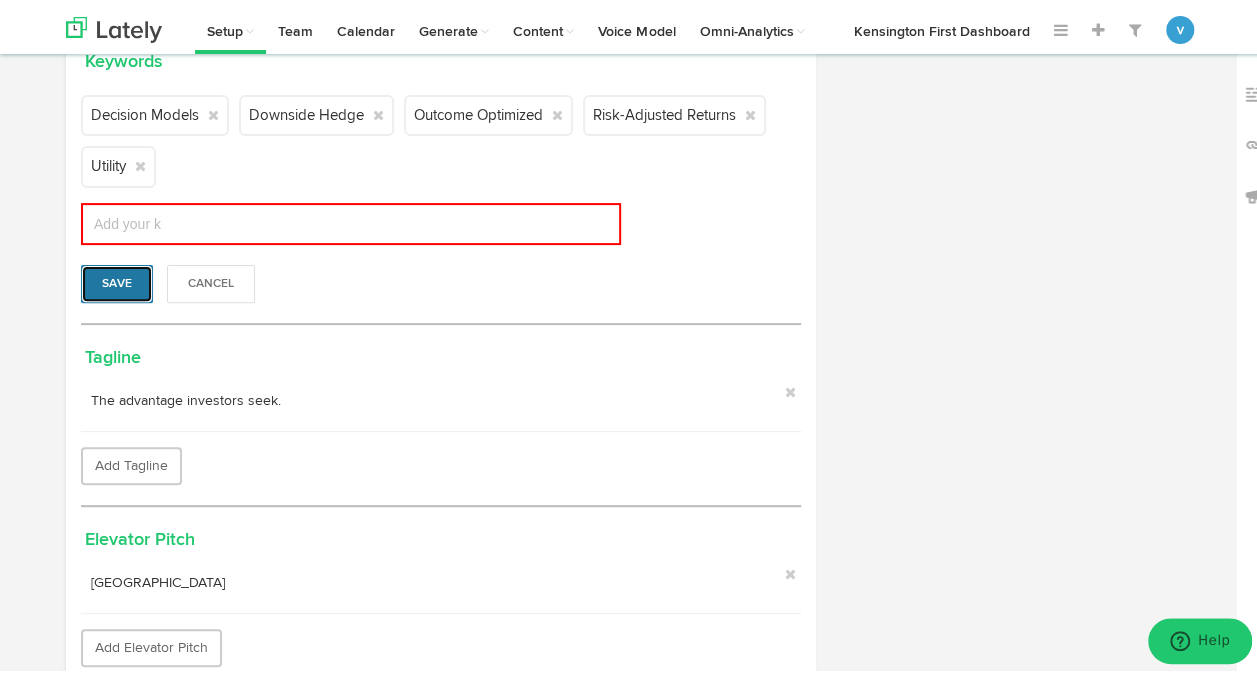 click on "Save" at bounding box center (117, 280) 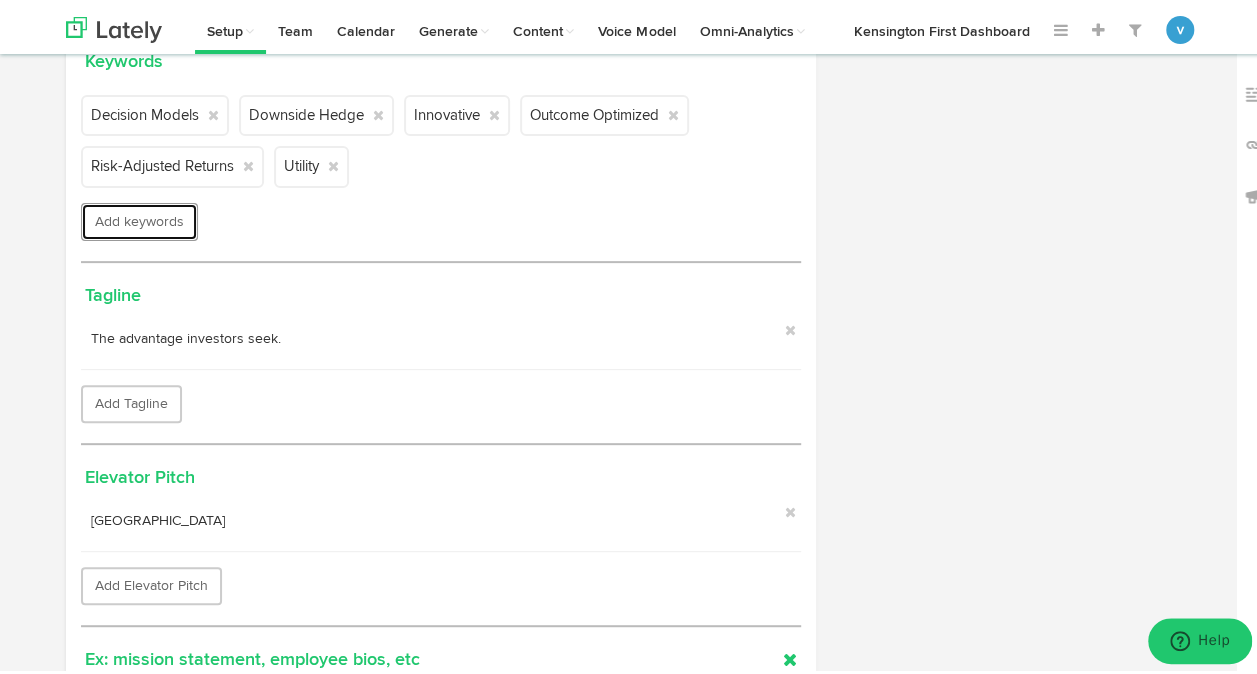 click on "Add keywords" at bounding box center [139, 218] 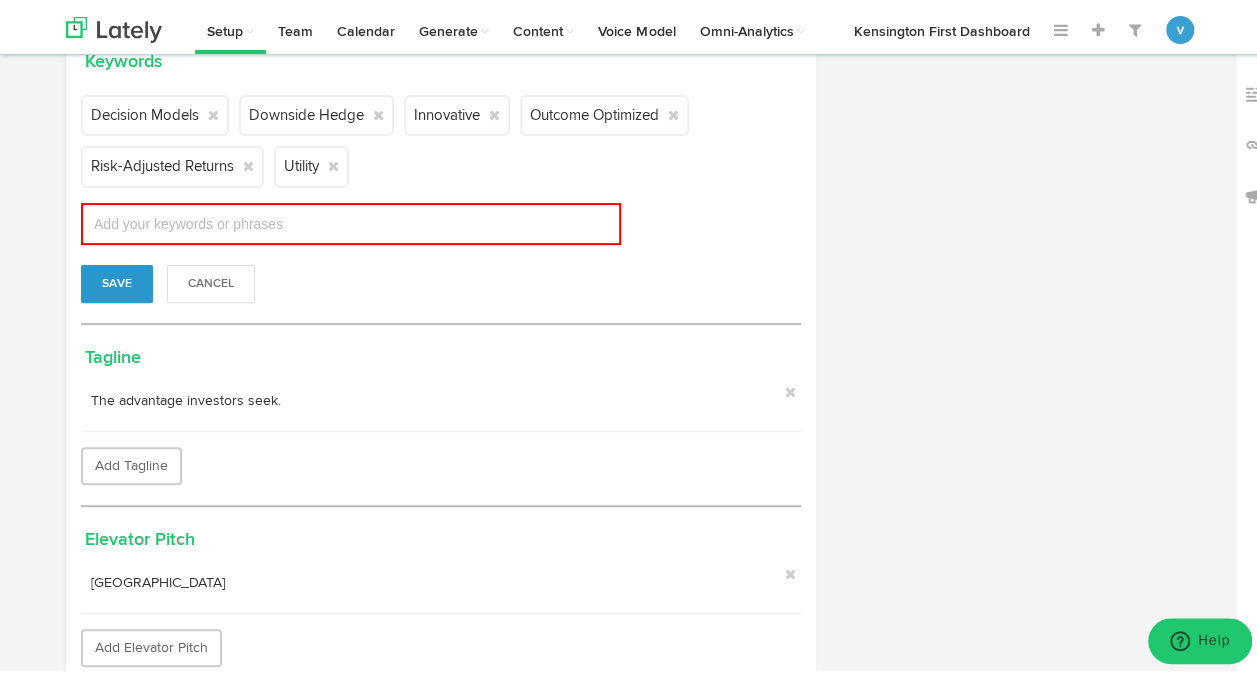 click on "Add your keywords or phrases" at bounding box center [351, 220] 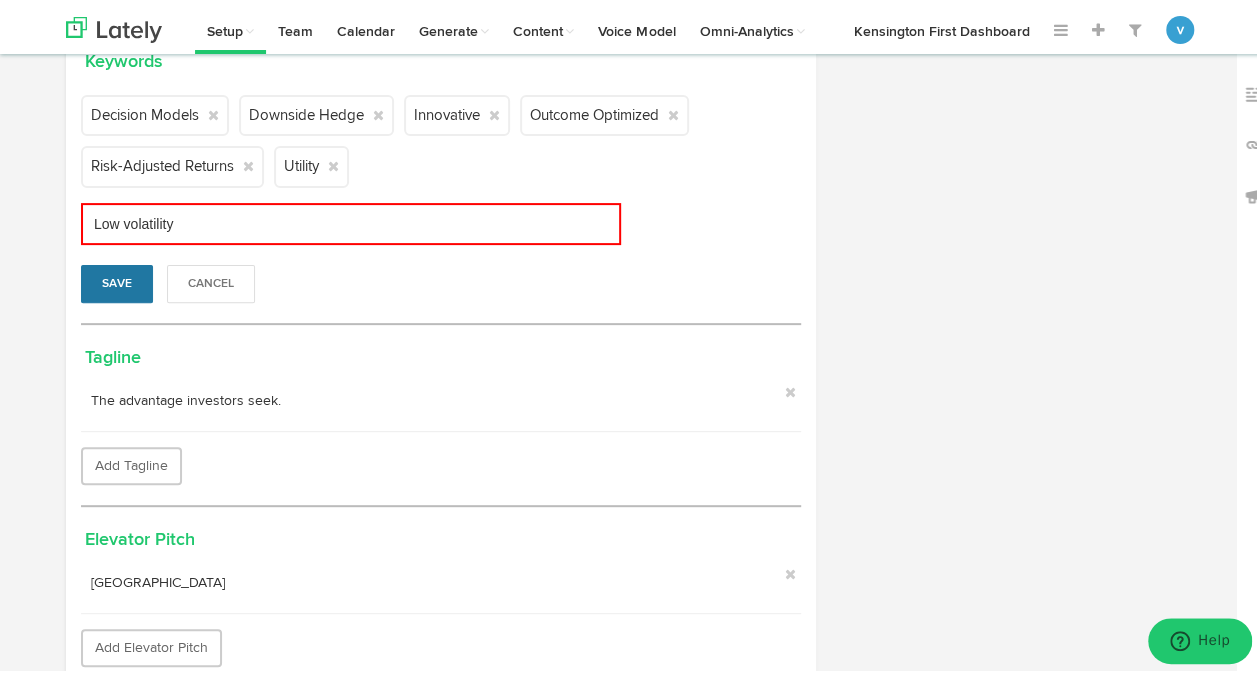 type on "Low volatility" 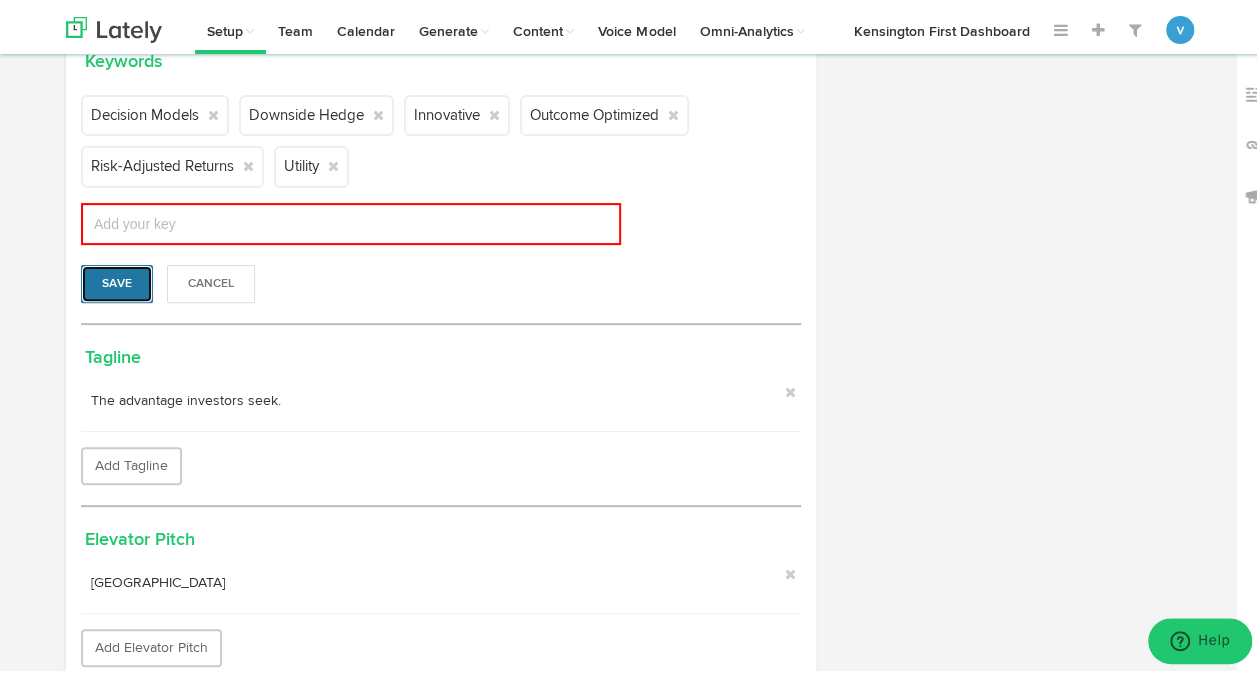 click on "Save" at bounding box center (117, 280) 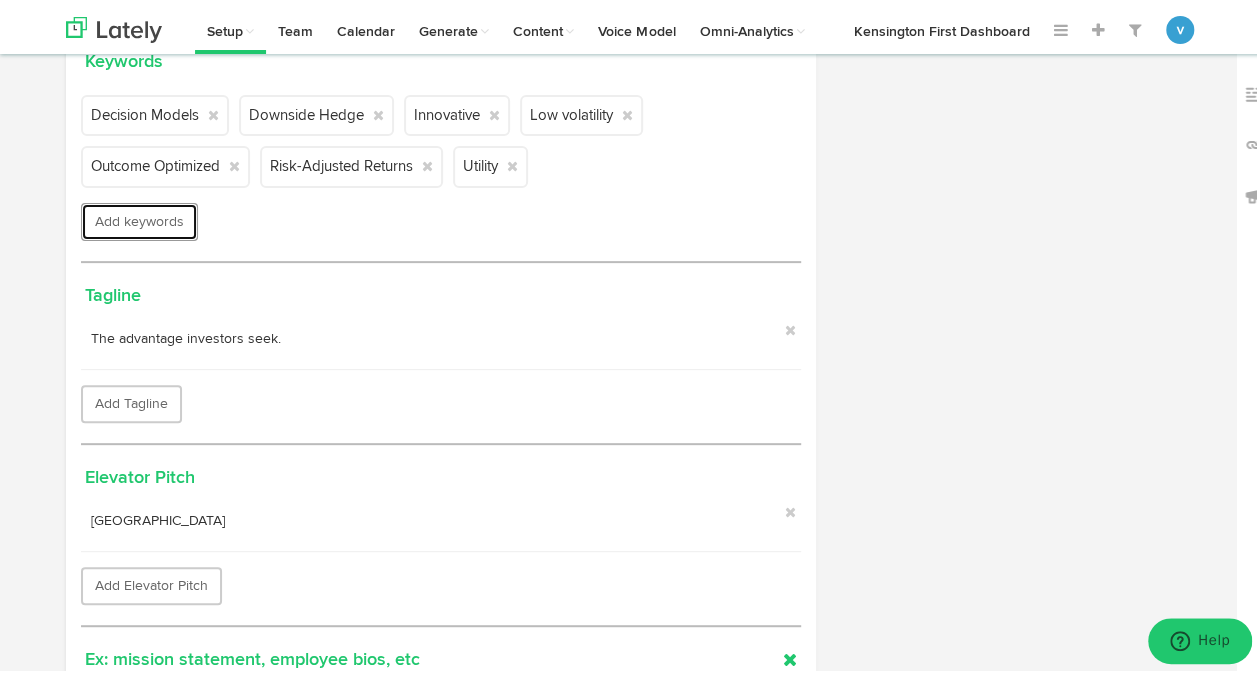 click on "Add keywords" at bounding box center [139, 218] 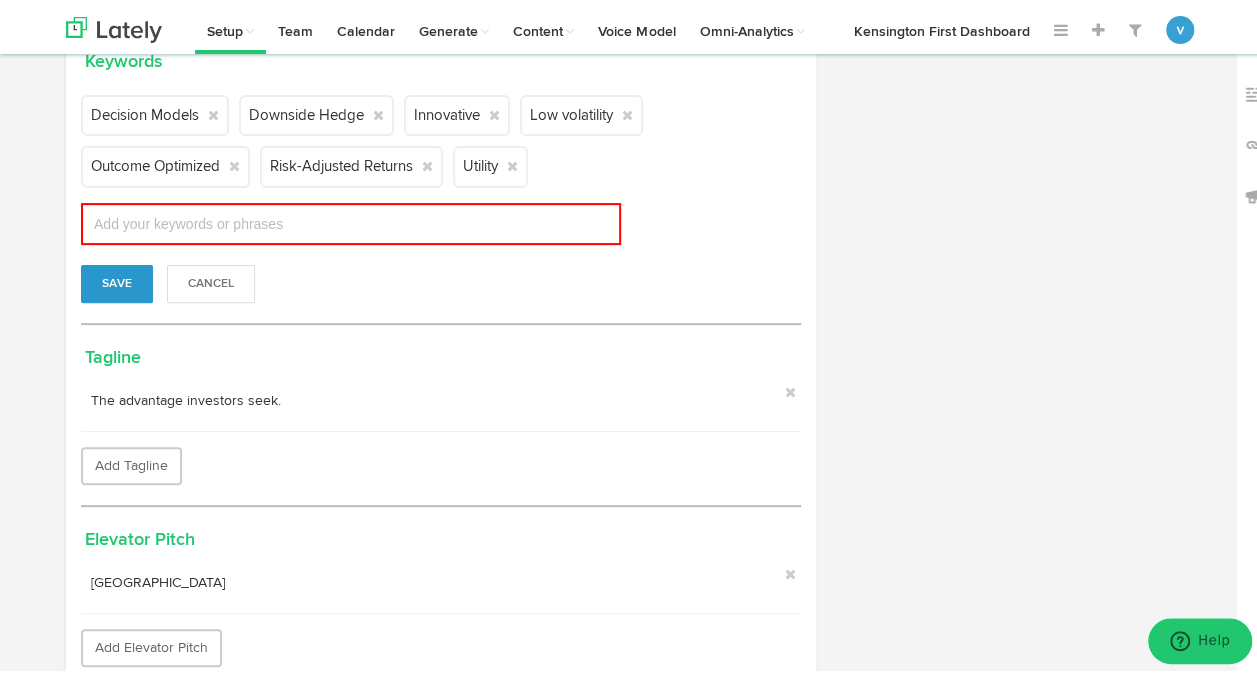 click at bounding box center [187, 220] 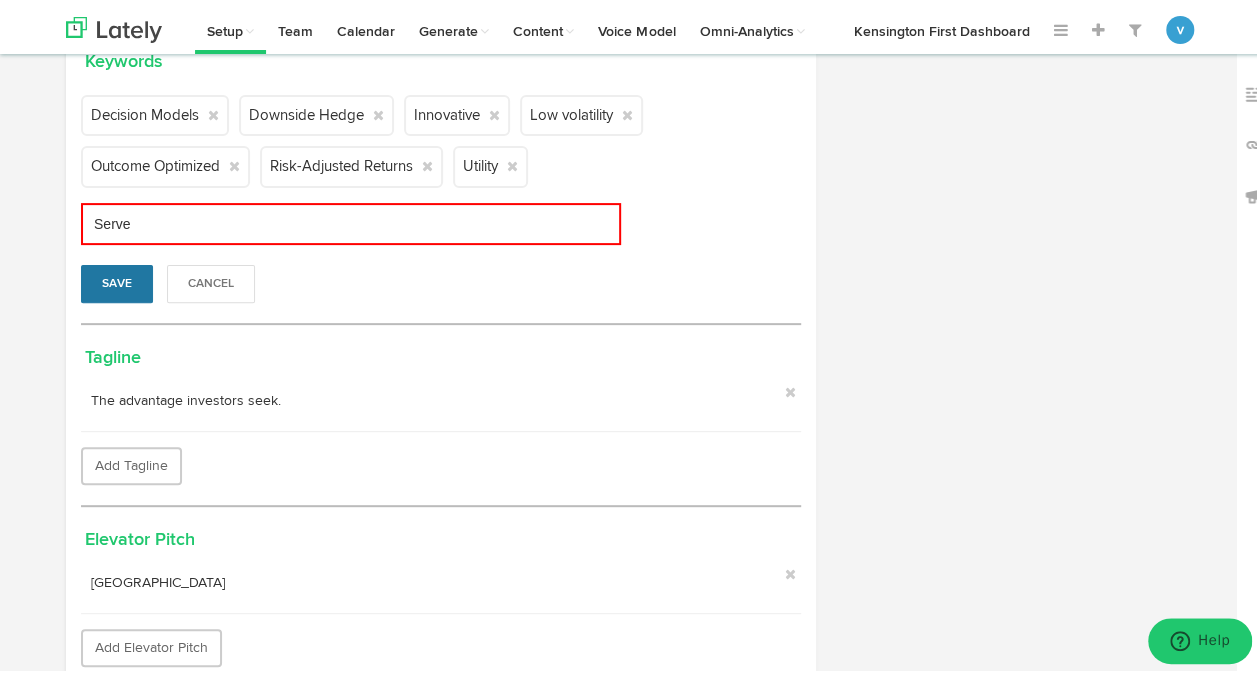 type on "Serve" 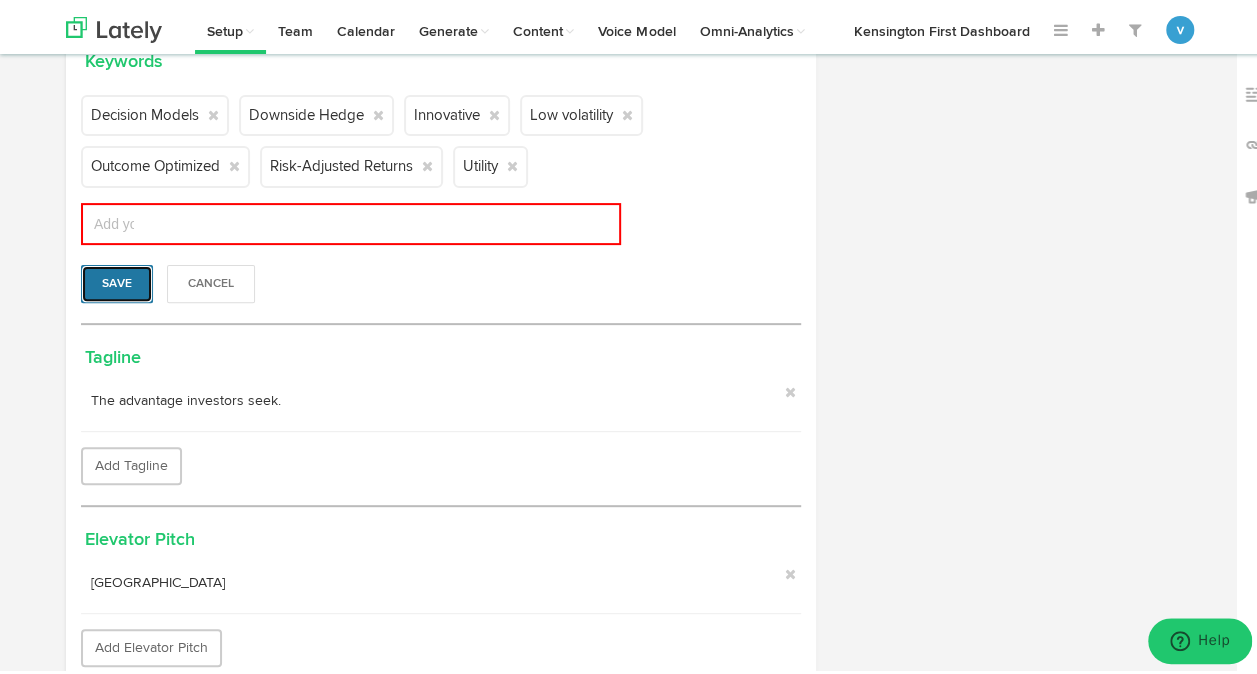 click on "Save" at bounding box center (117, 280) 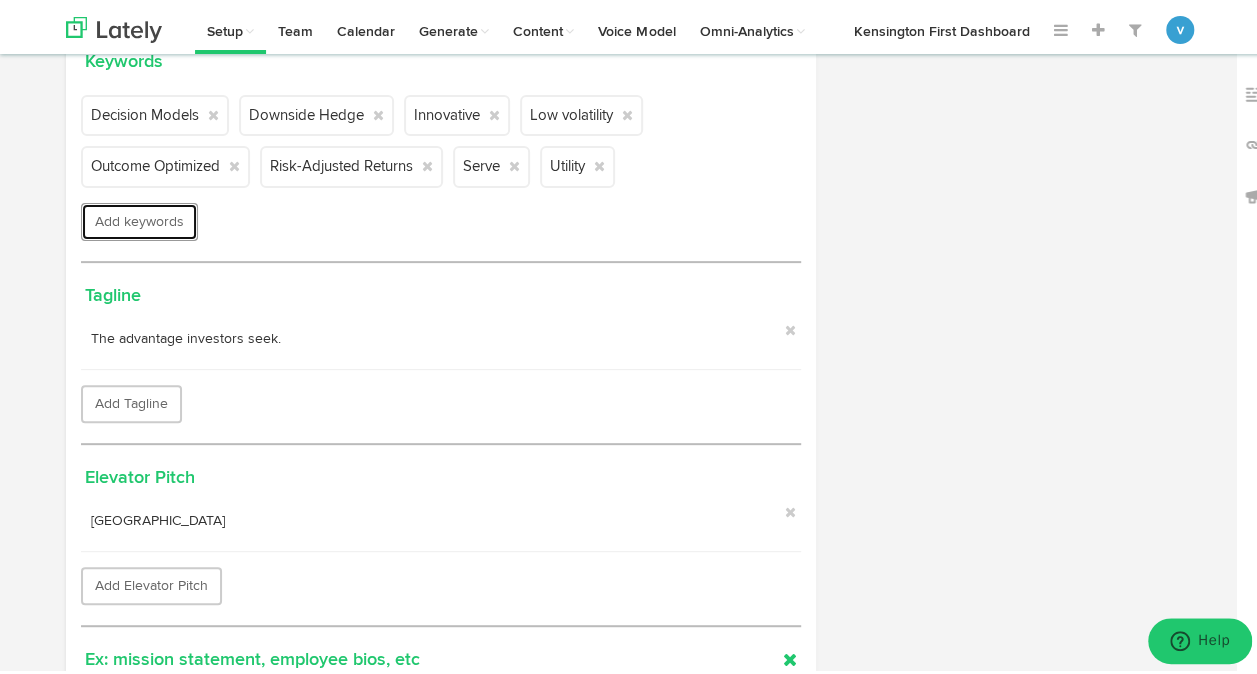 click on "Add keywords" at bounding box center [139, 218] 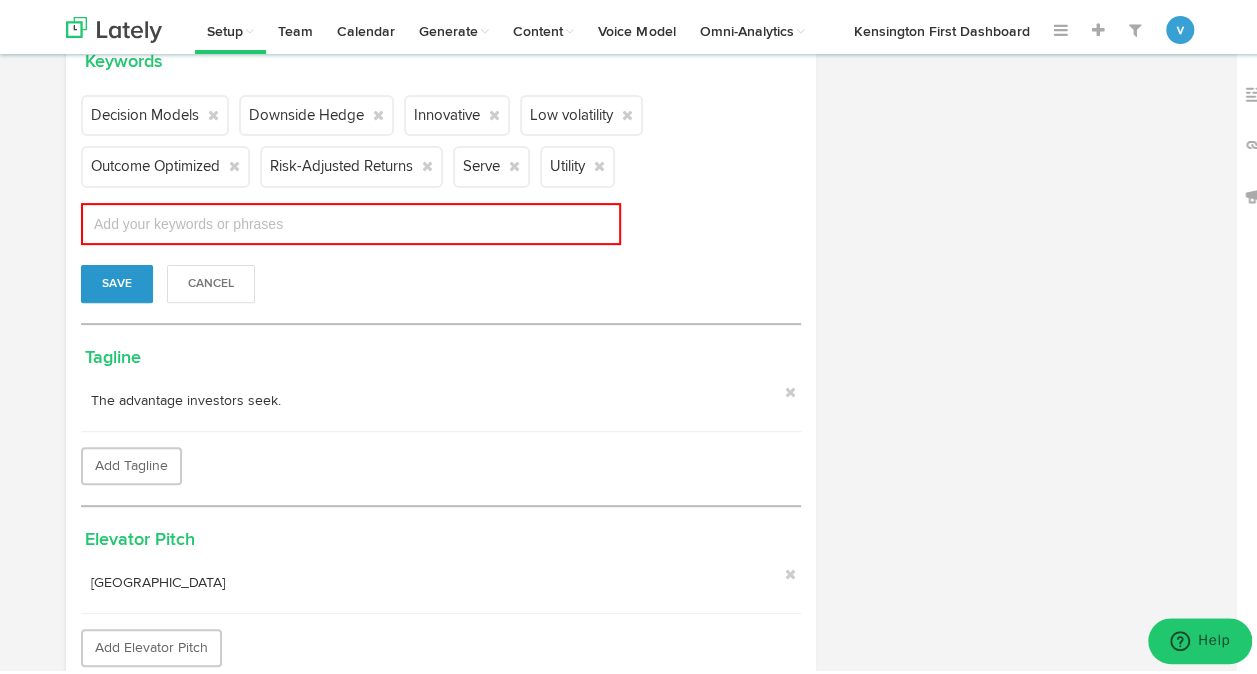 click at bounding box center [187, 220] 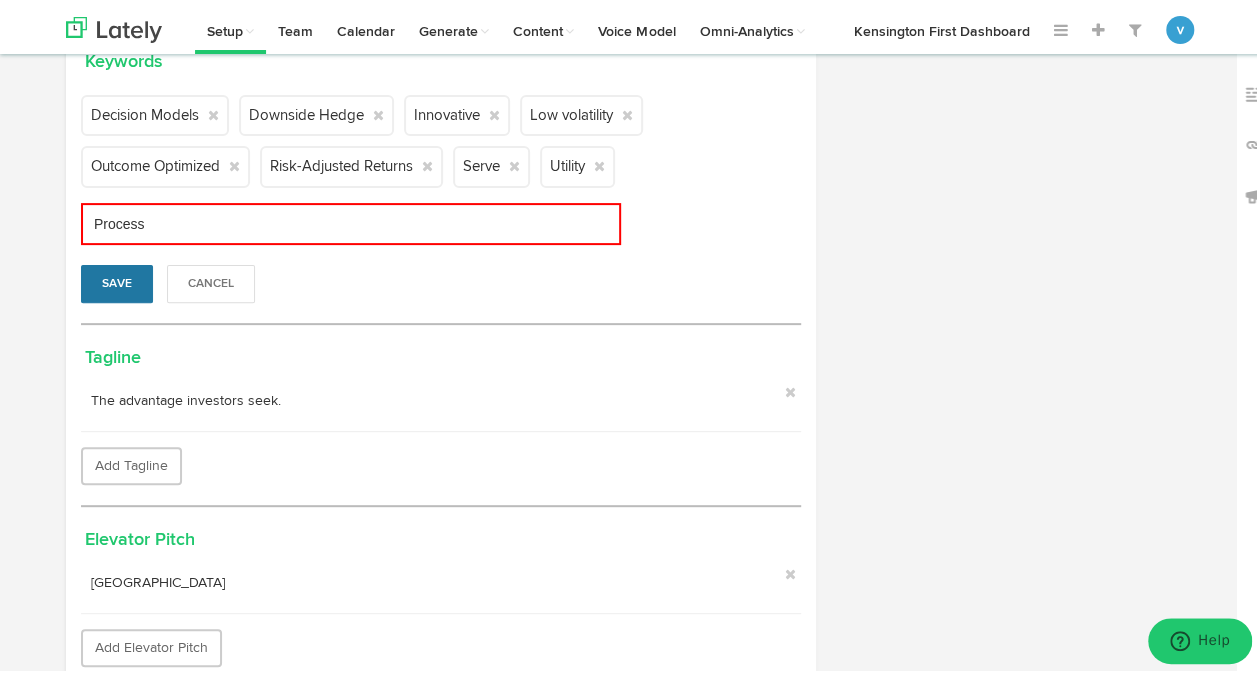 type on "Process" 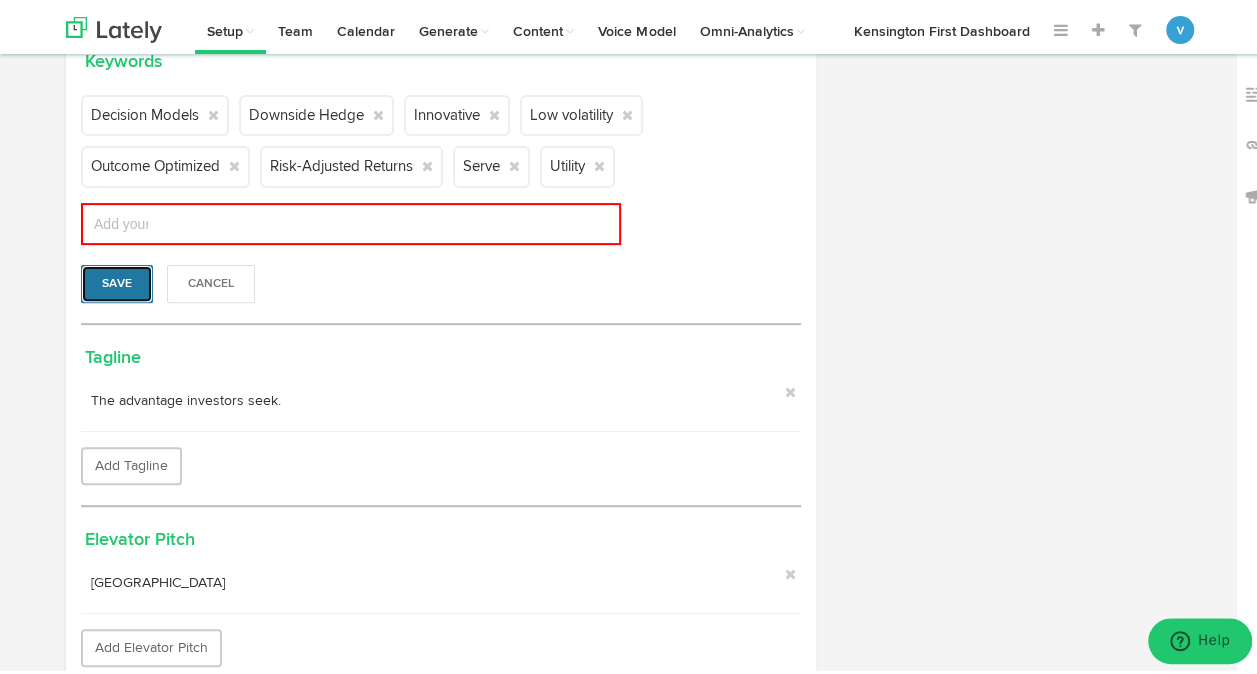 click on "Save" at bounding box center [117, 280] 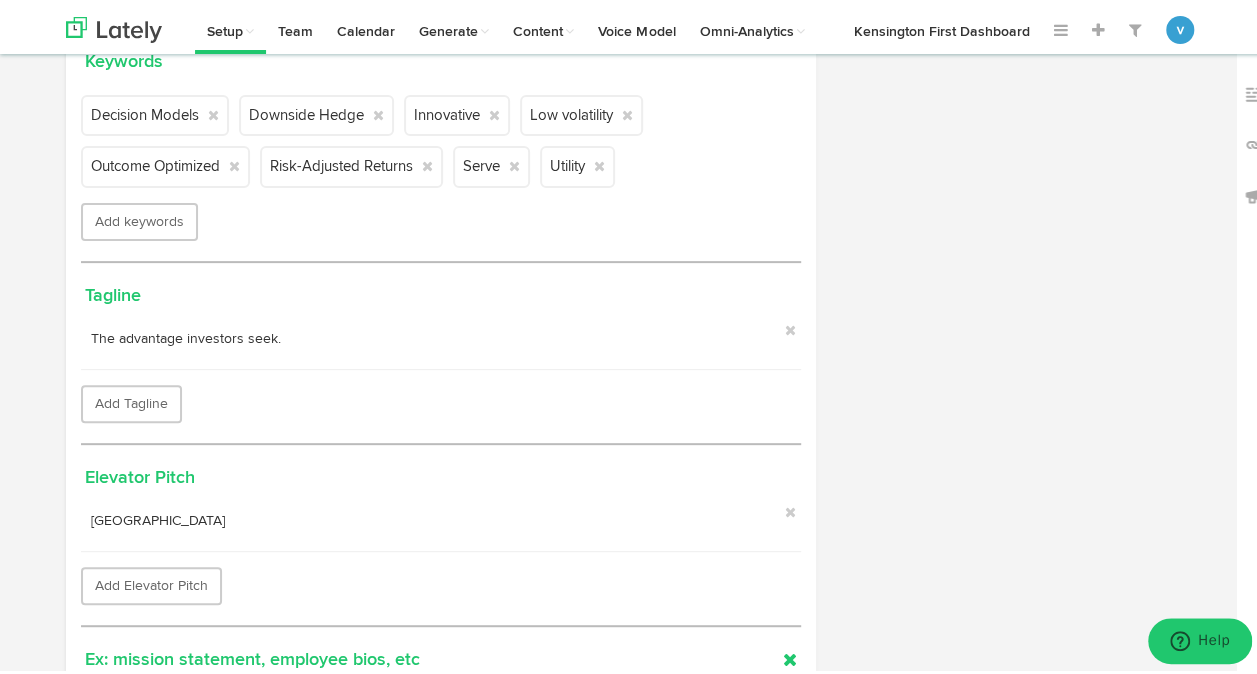 scroll, scrollTop: 198, scrollLeft: 0, axis: vertical 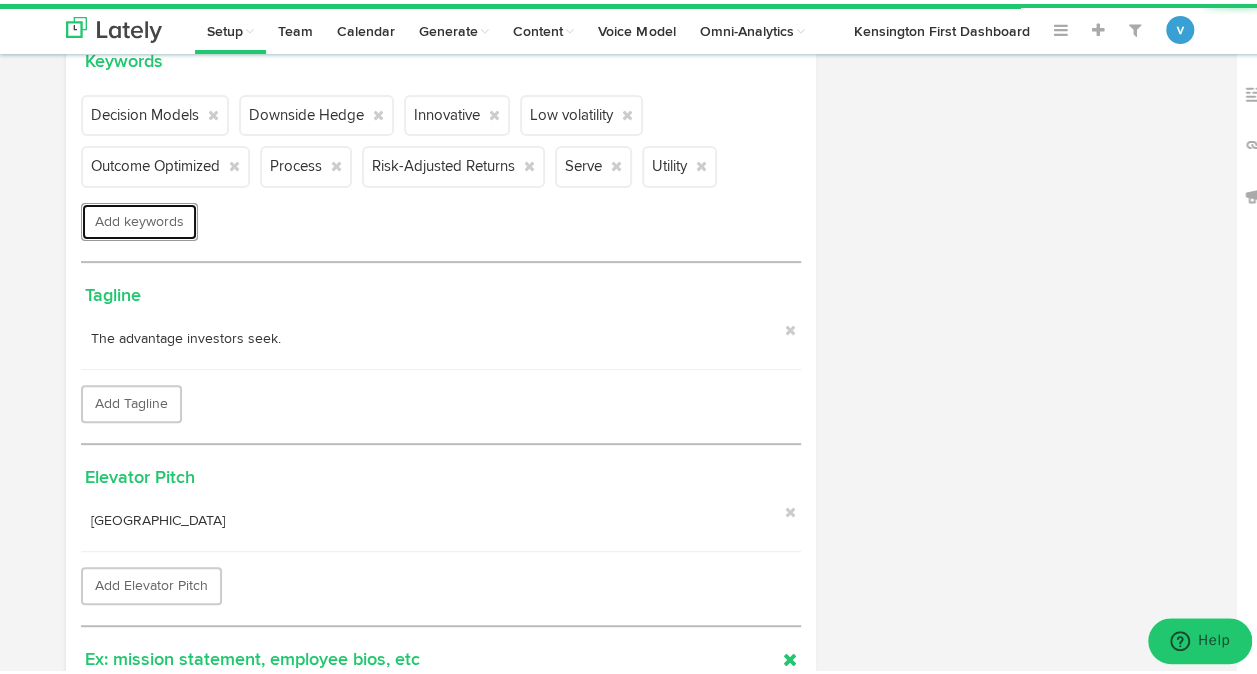 click on "Add keywords" at bounding box center (139, 218) 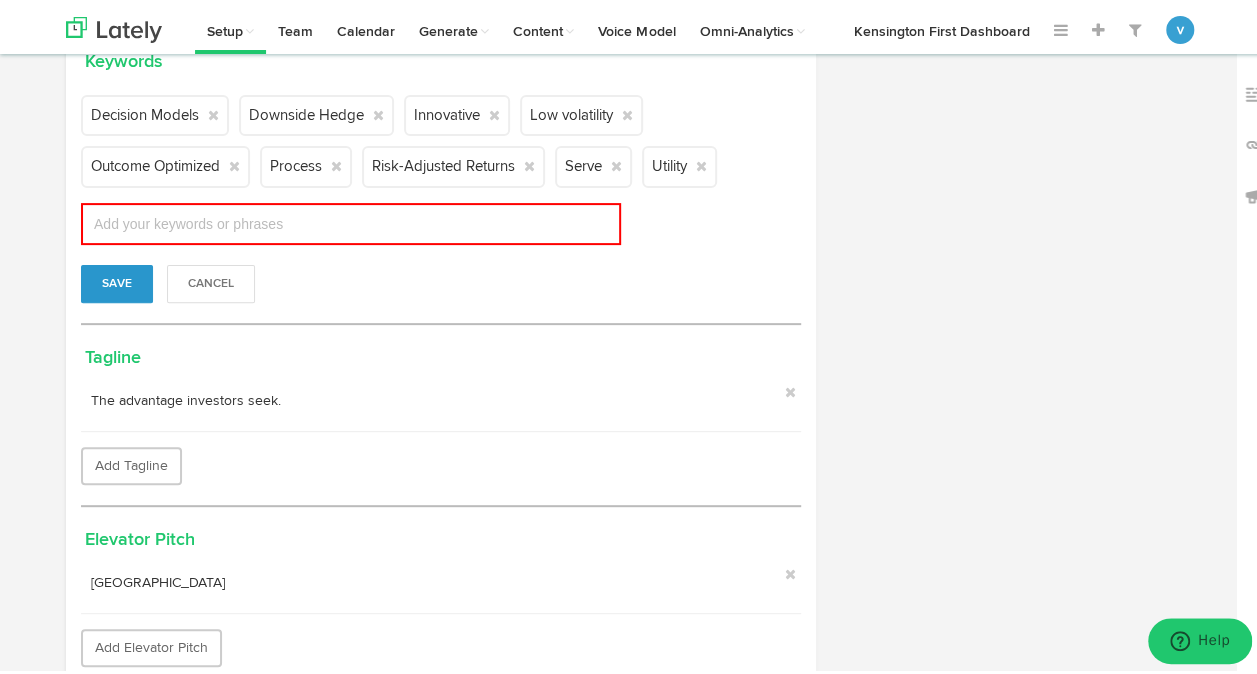 click at bounding box center (187, 220) 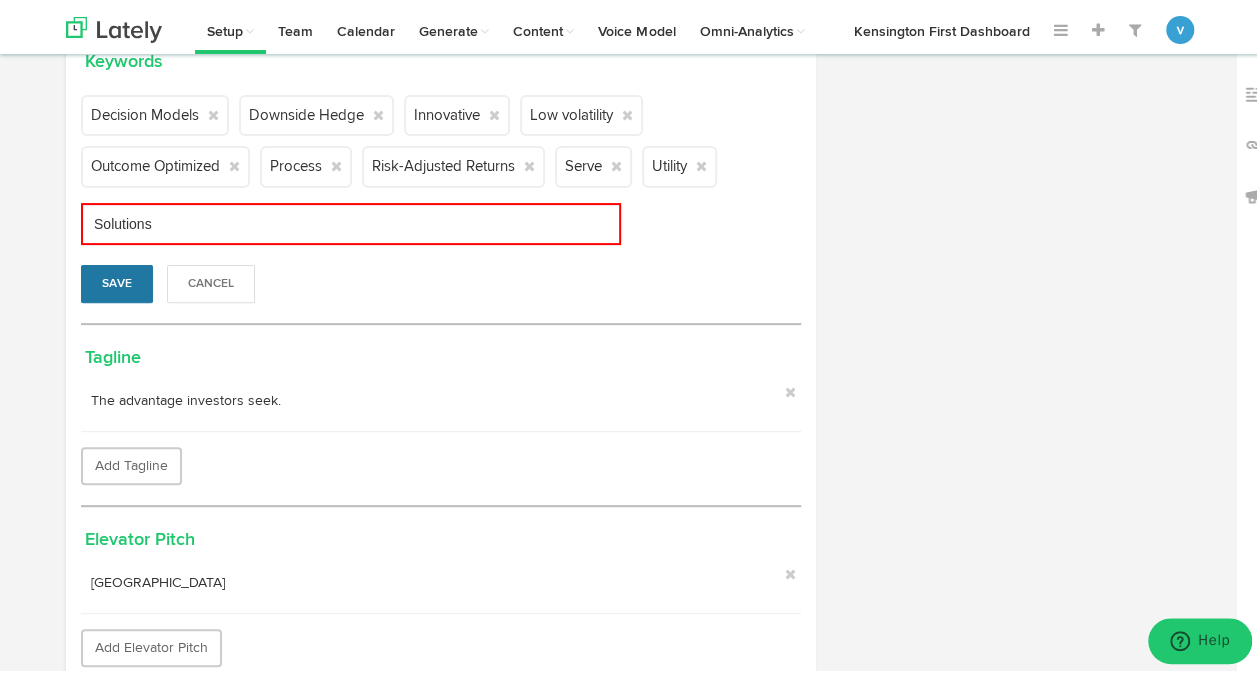 type on "Solutions" 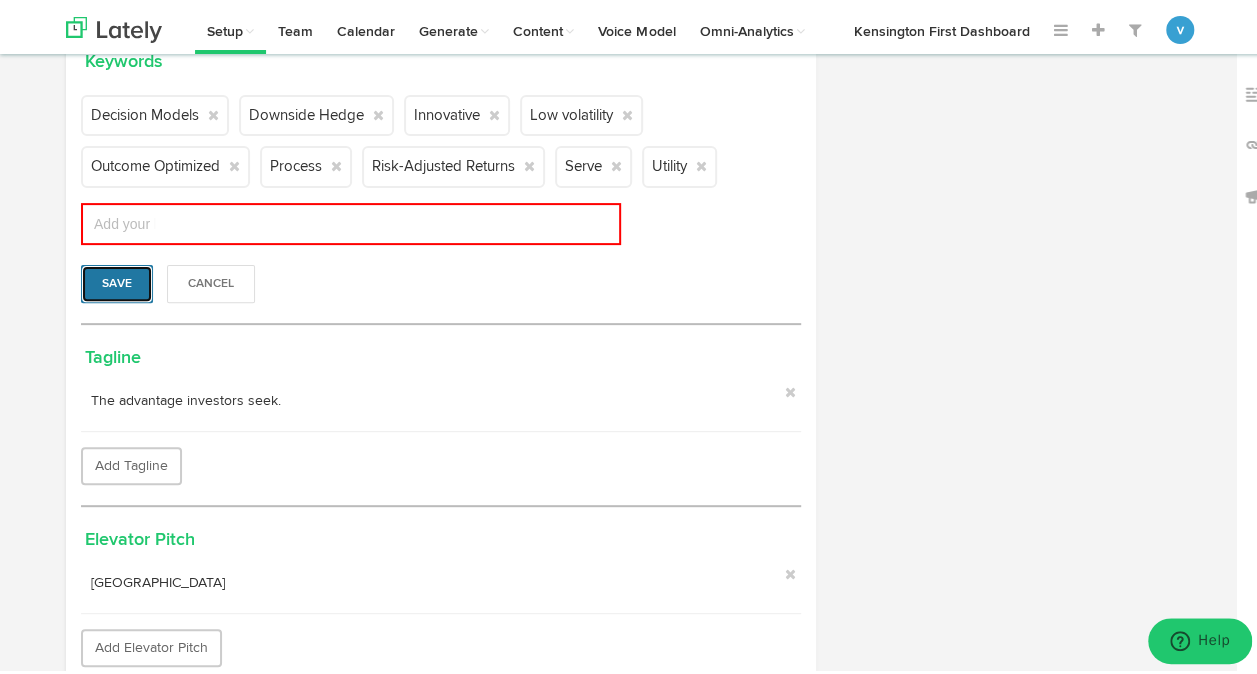 click on "Save" at bounding box center [117, 280] 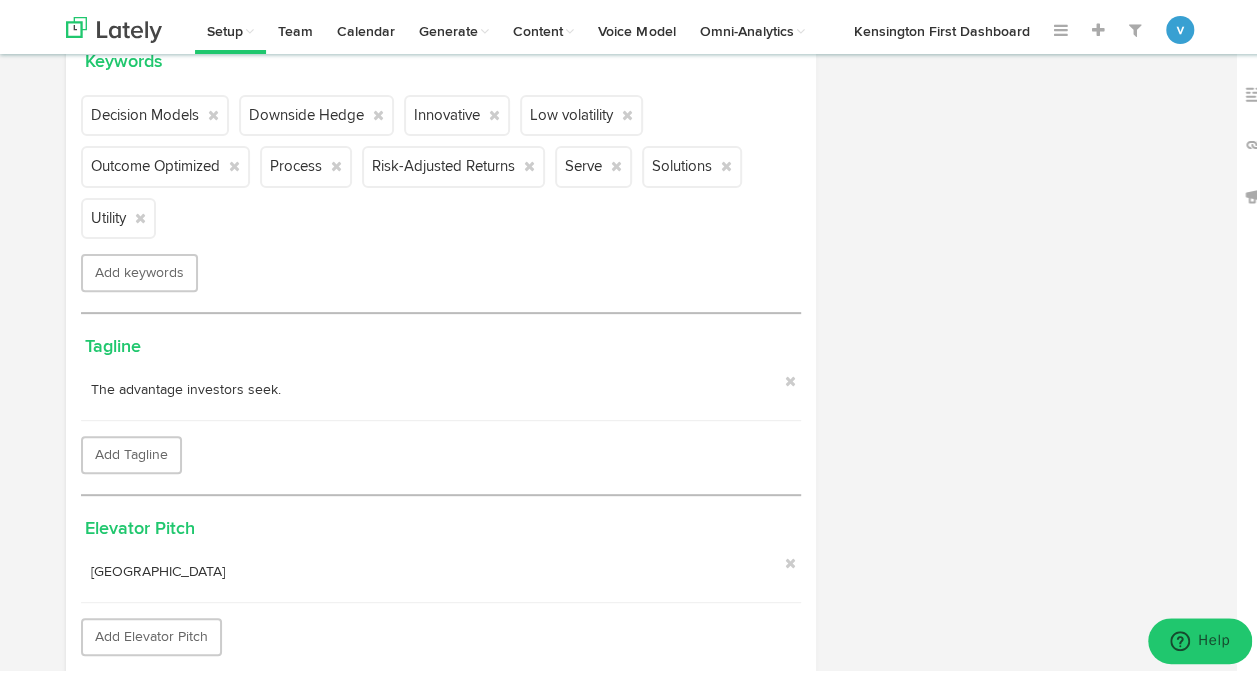 scroll, scrollTop: 0, scrollLeft: 0, axis: both 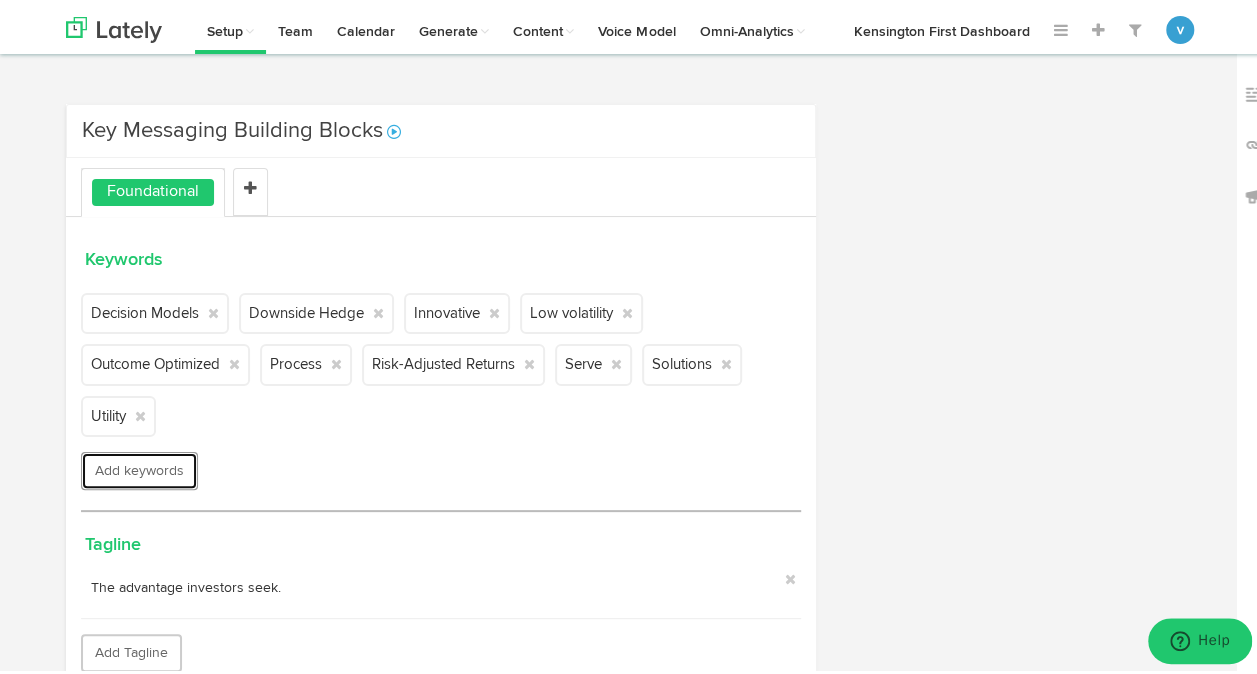 click on "Add keywords" at bounding box center [139, 467] 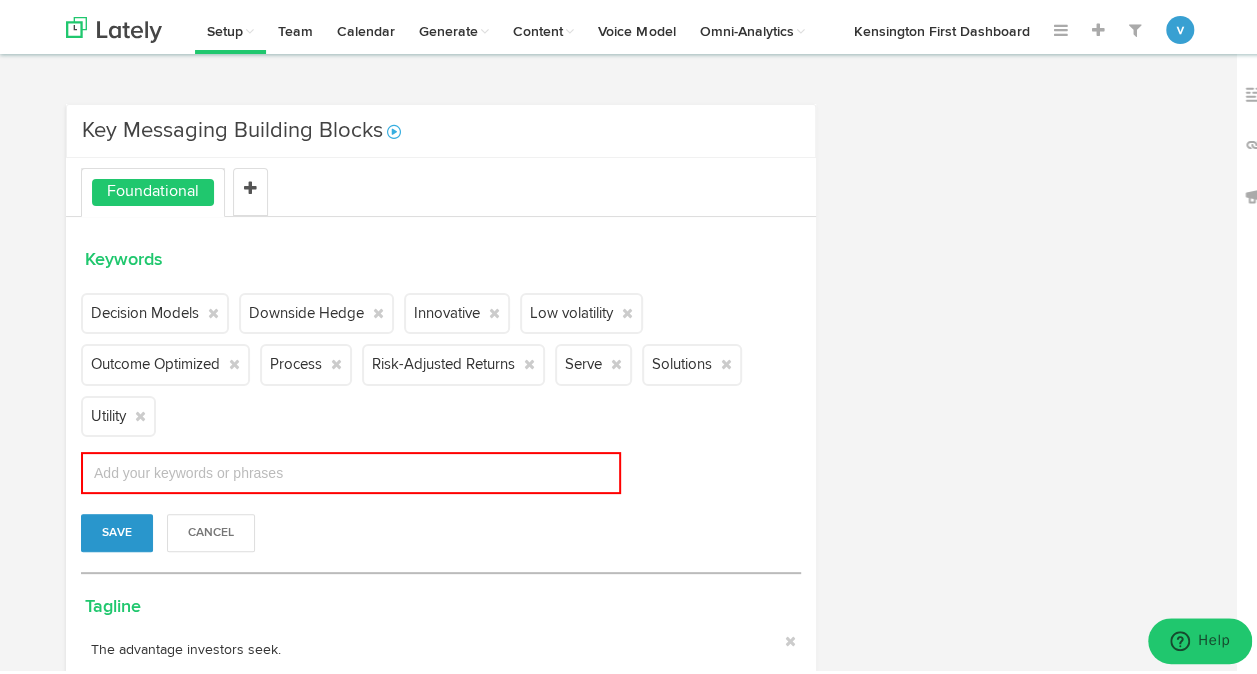 click at bounding box center [187, 469] 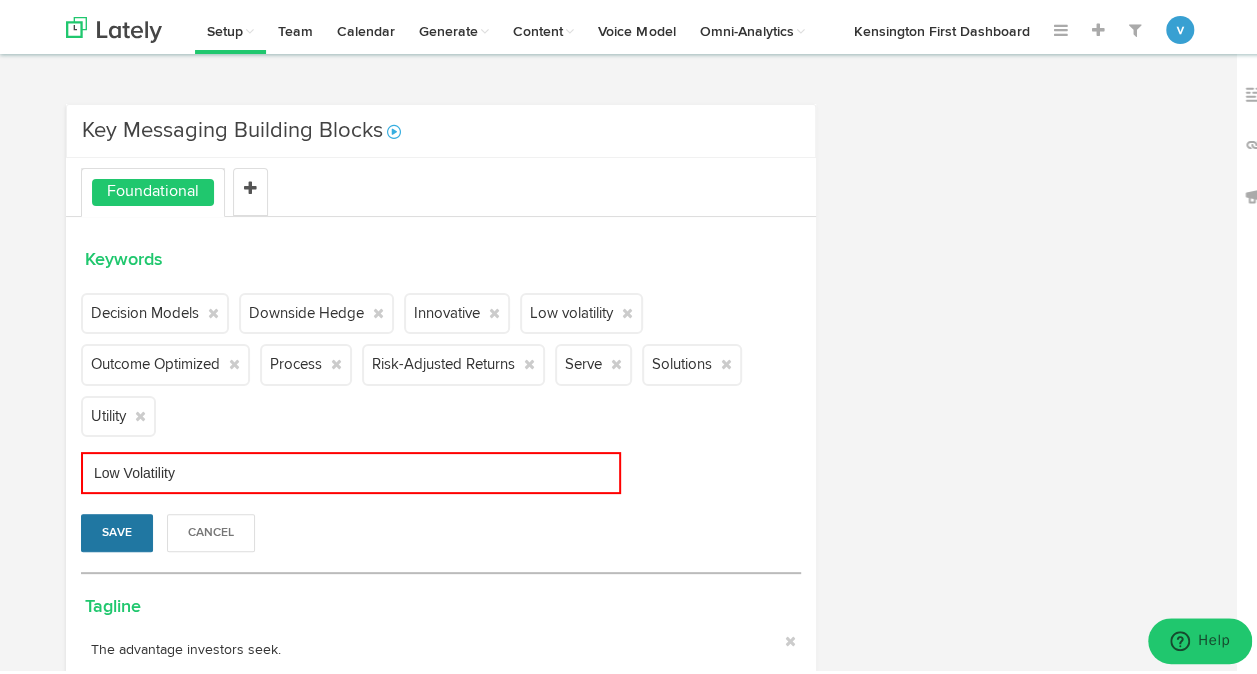 type on "Low Volatility" 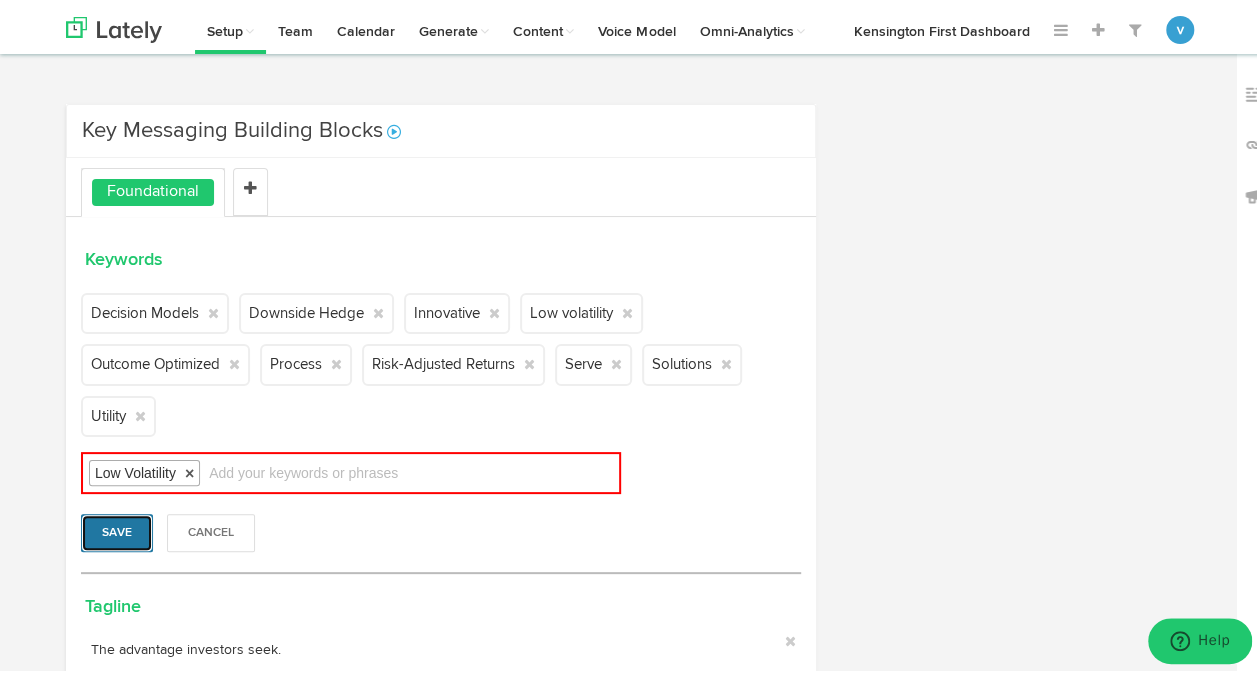 click on "Save" at bounding box center (117, 529) 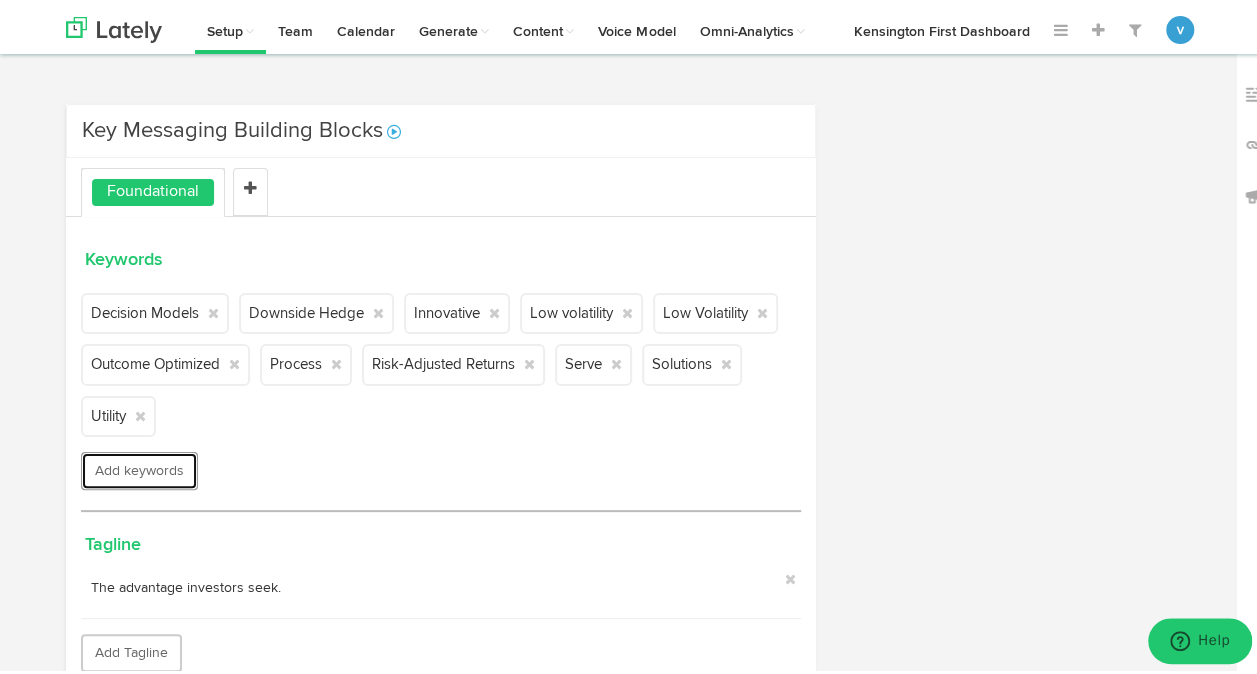 click on "Add keywords" at bounding box center [139, 467] 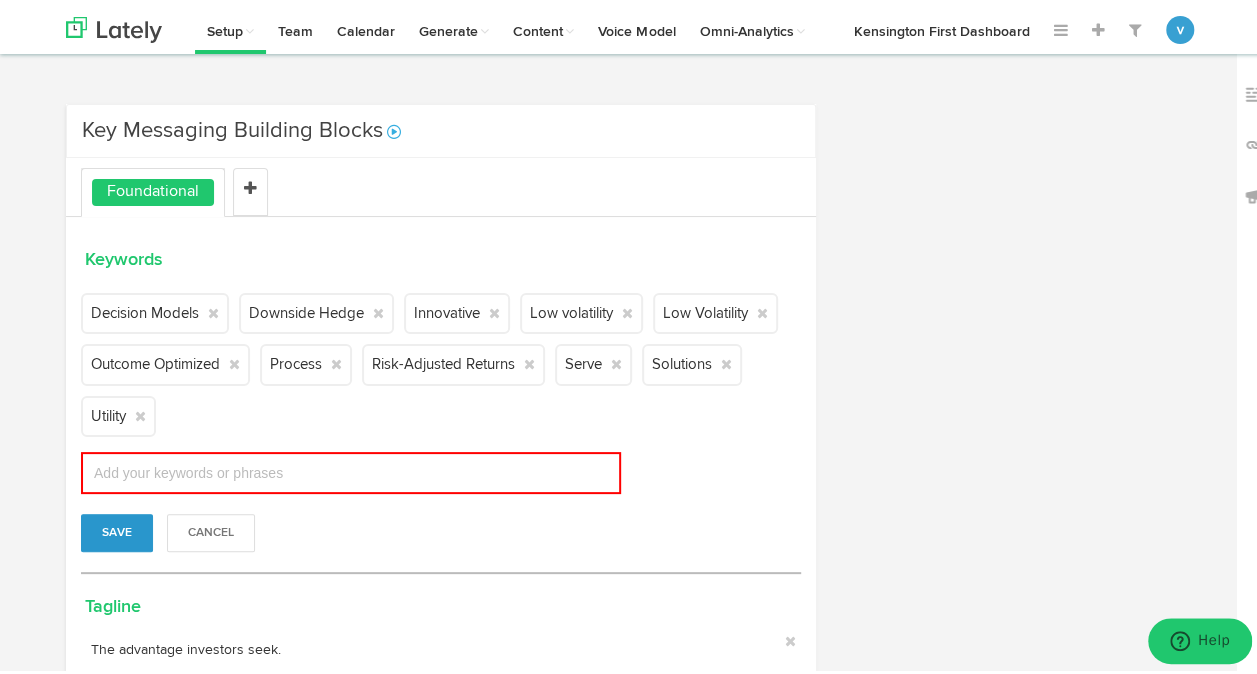 click at bounding box center [187, 469] 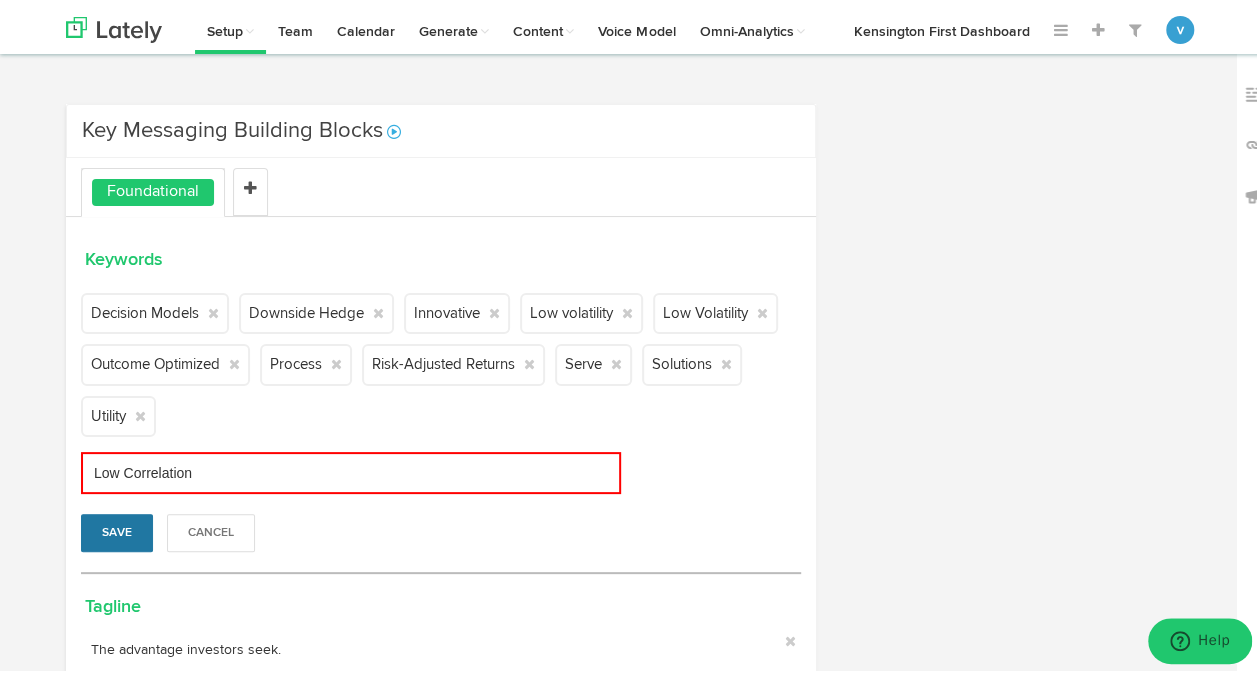 type on "Low Correlation" 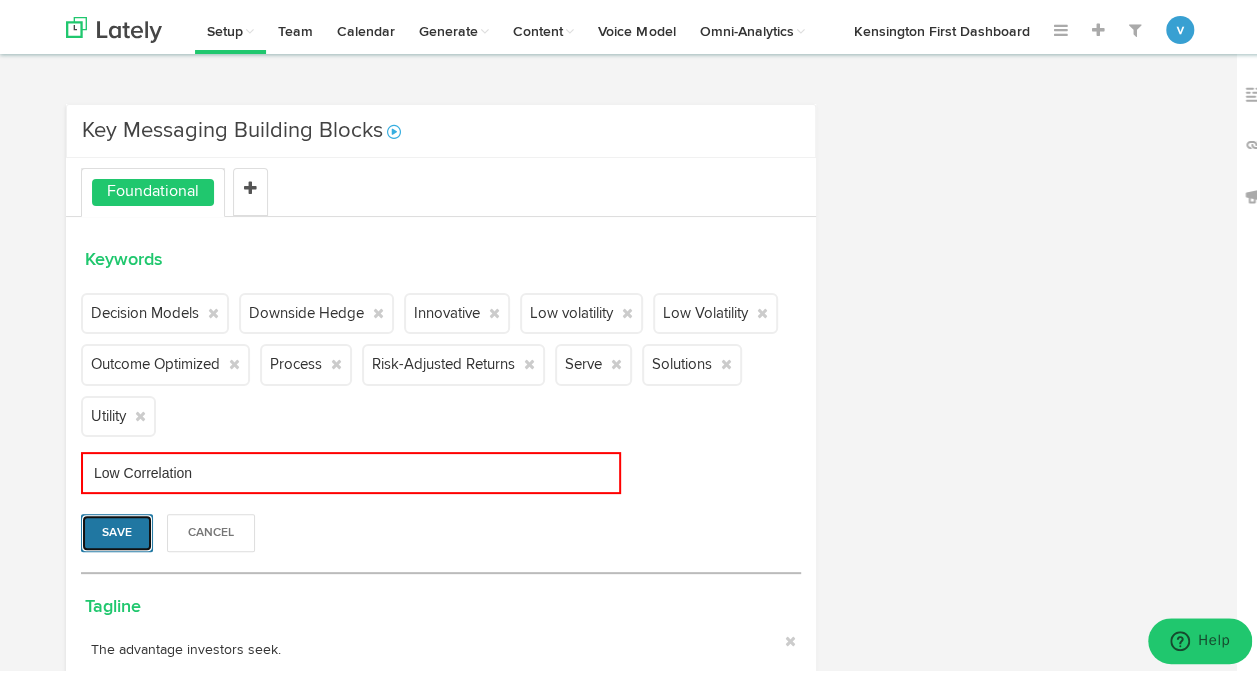 type 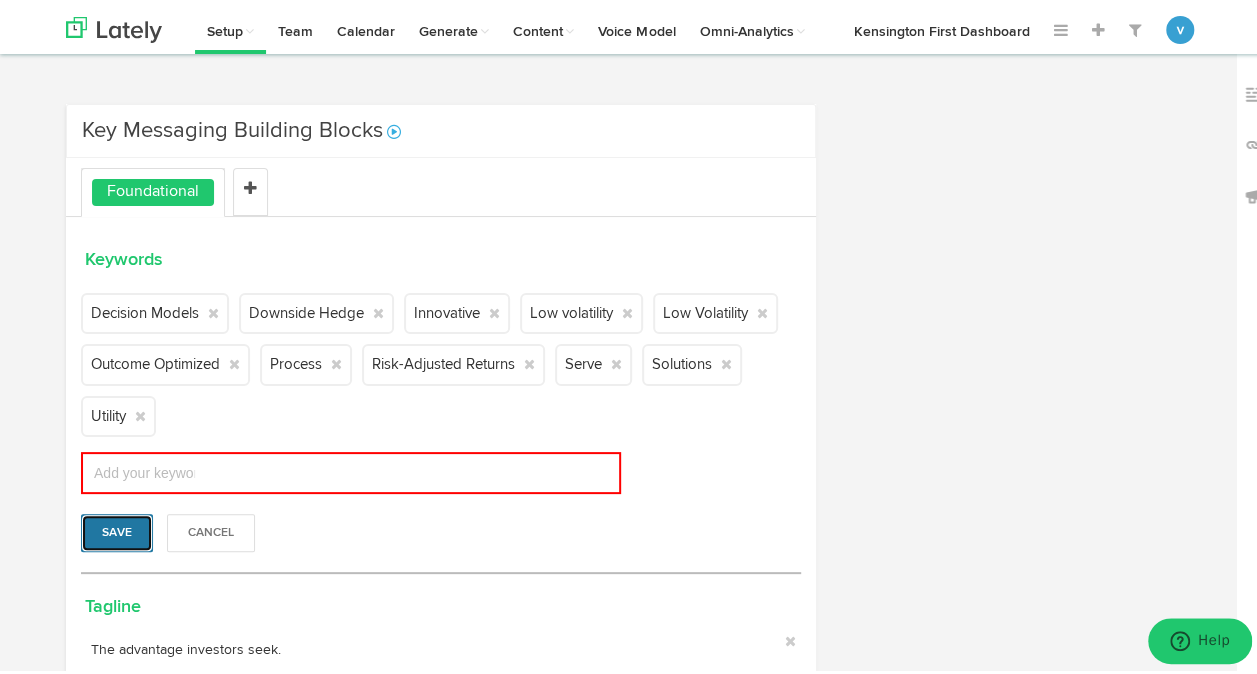 click on "Save" at bounding box center [117, 529] 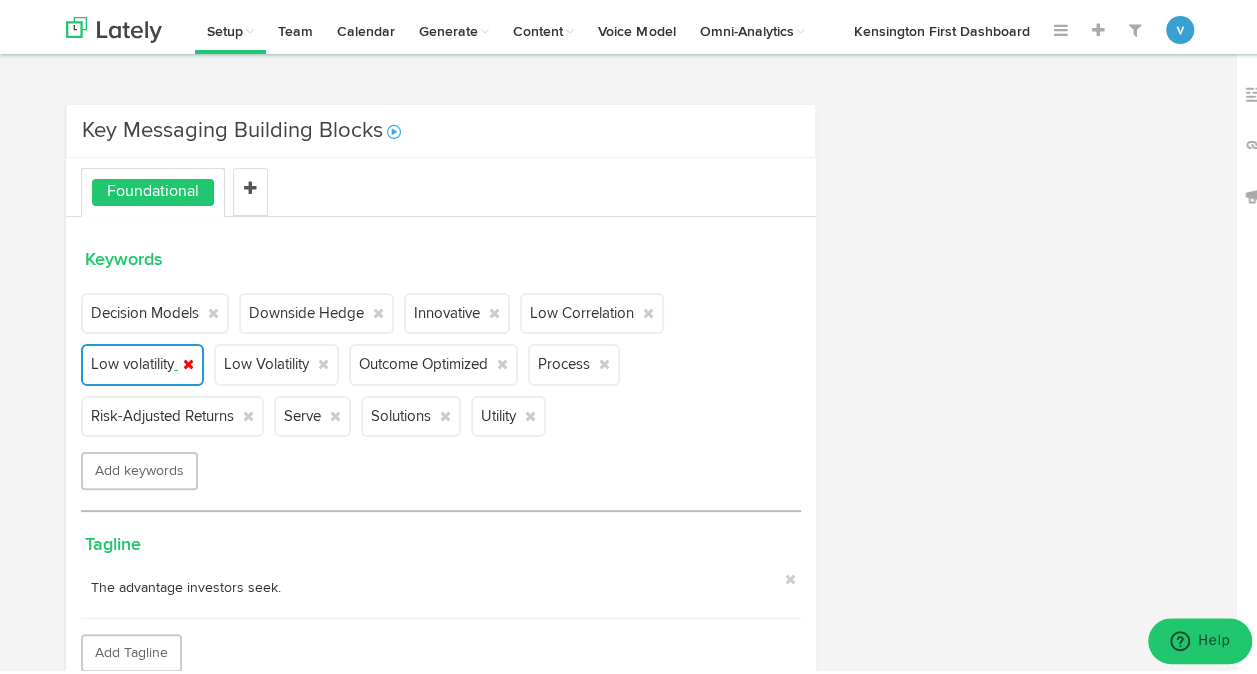 click at bounding box center (188, 360) 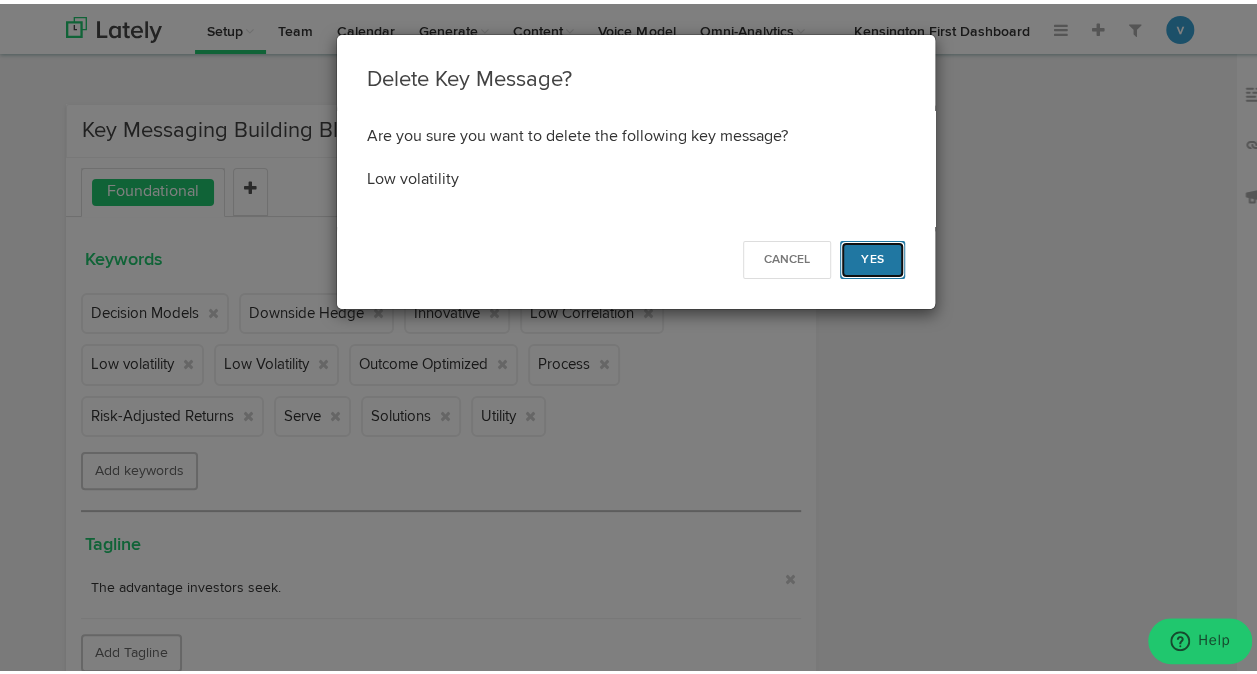 click on "Yes" at bounding box center (872, 256) 